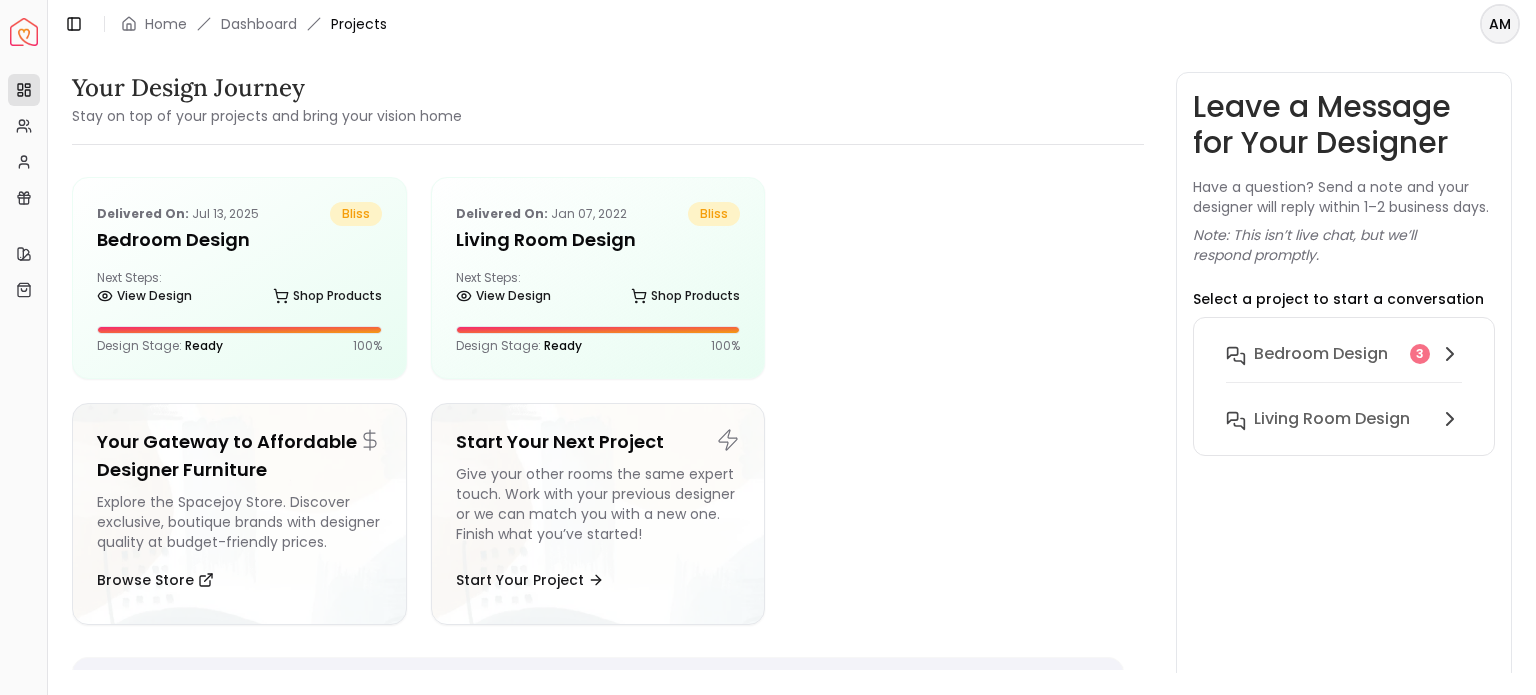 scroll, scrollTop: 0, scrollLeft: 0, axis: both 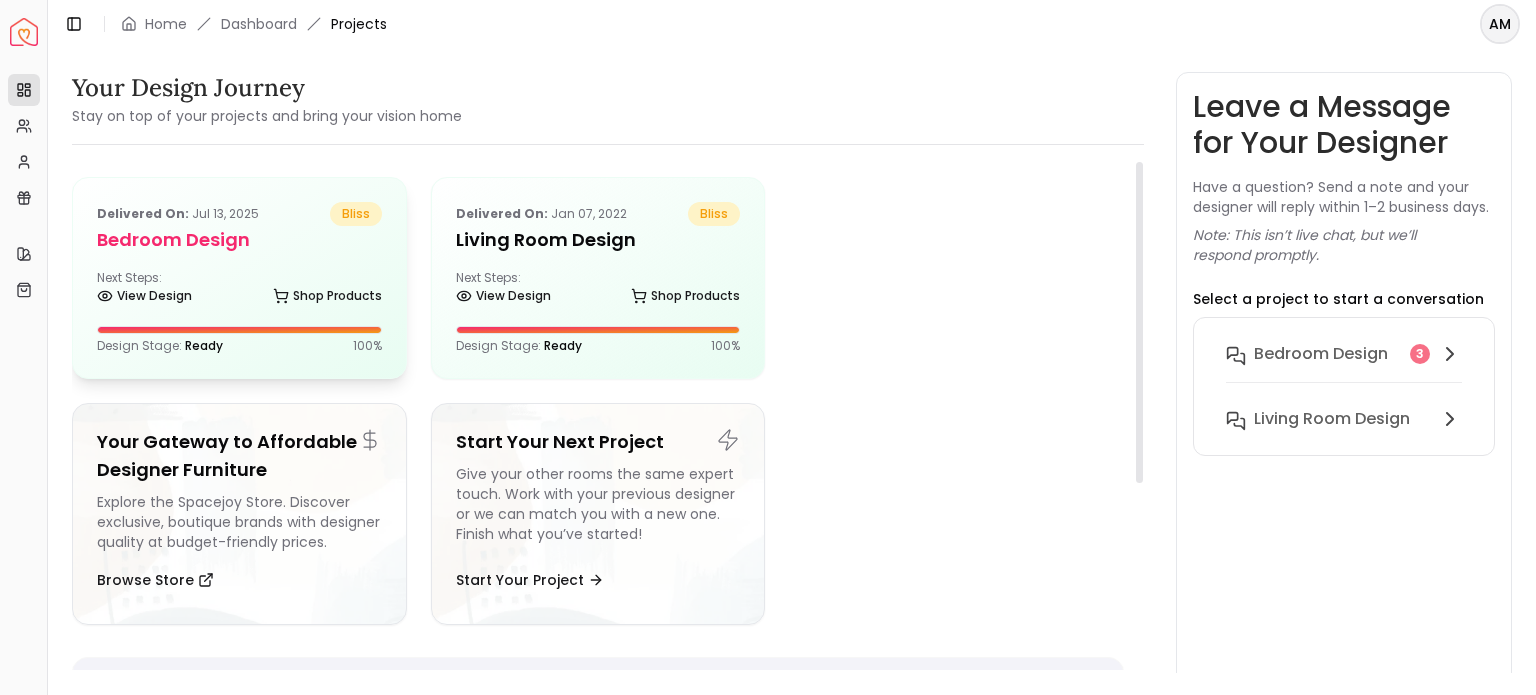 click on "Bedroom design" at bounding box center [239, 240] 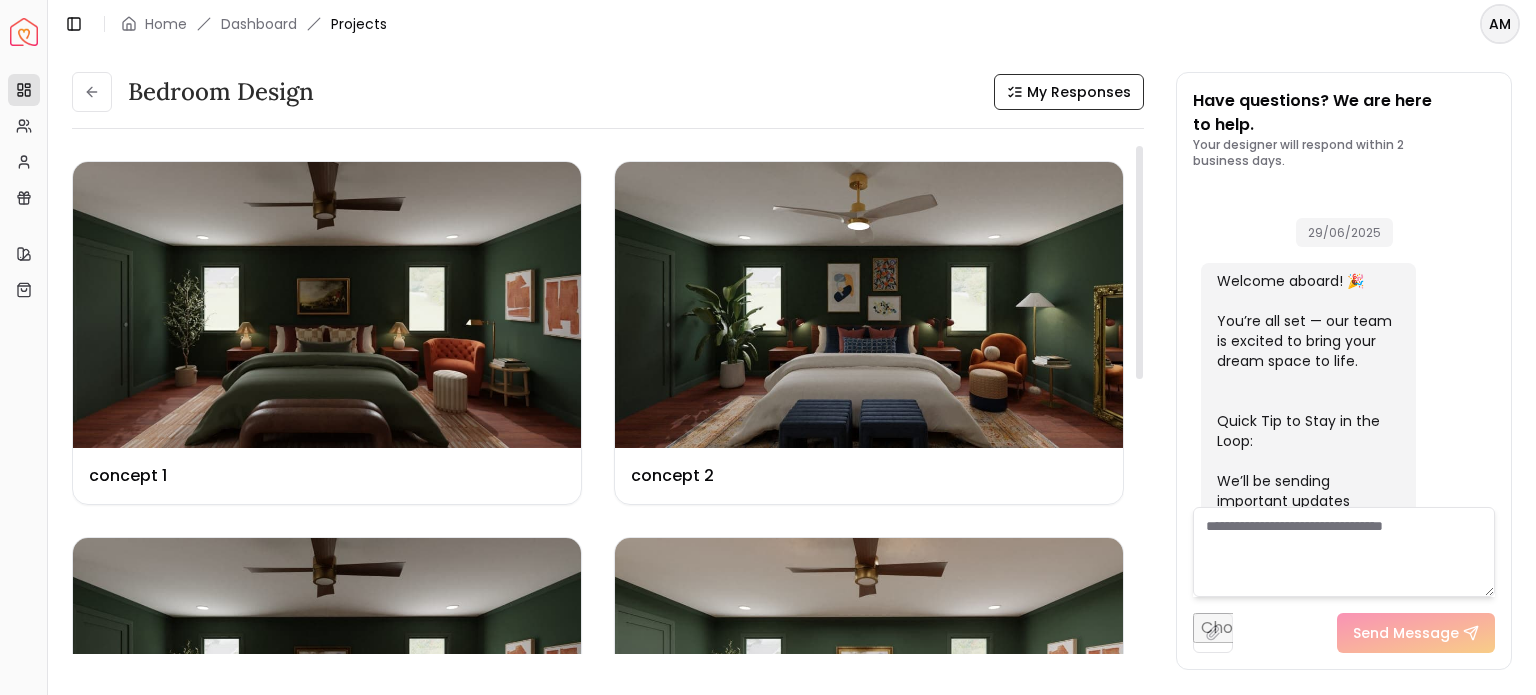 scroll, scrollTop: 4309, scrollLeft: 0, axis: vertical 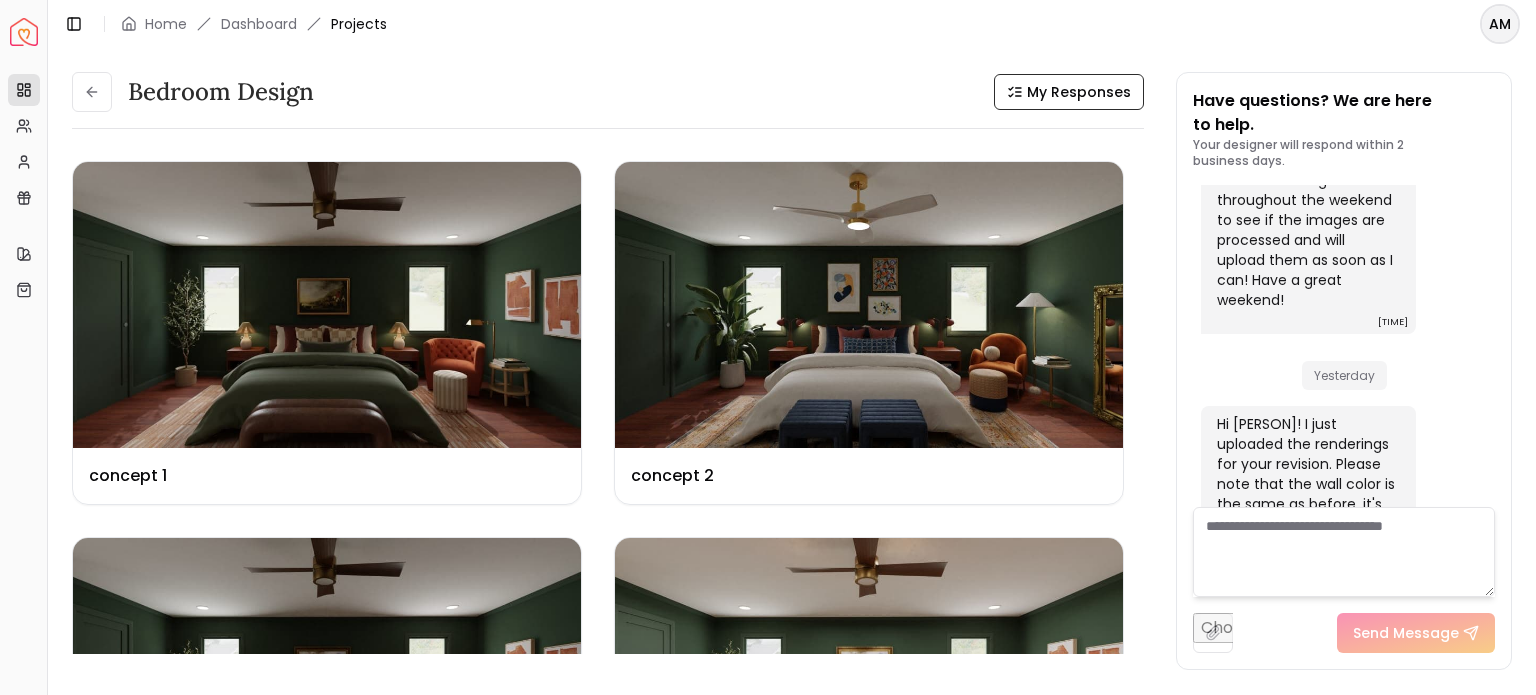 drag, startPoint x: 1526, startPoint y: 270, endPoint x: 1516, endPoint y: 368, distance: 98.50888 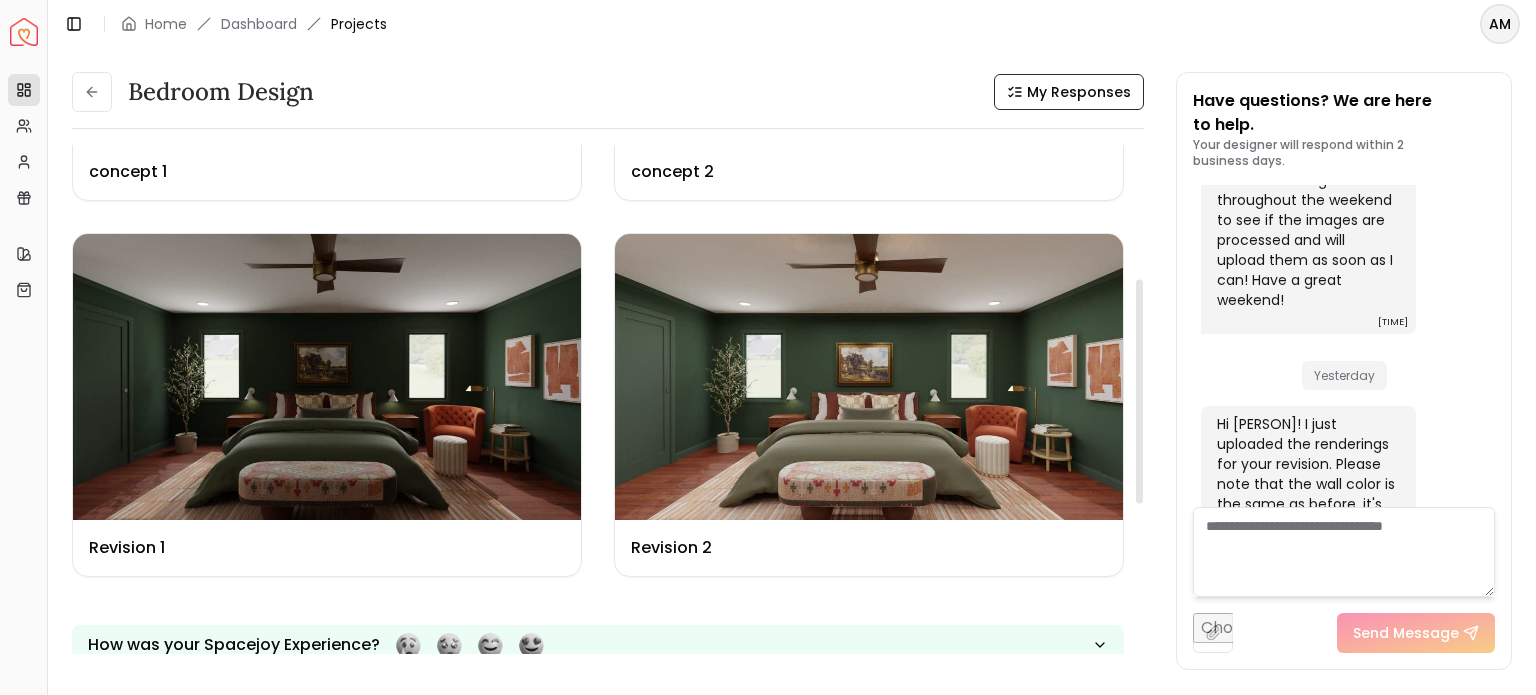 scroll, scrollTop: 305, scrollLeft: 0, axis: vertical 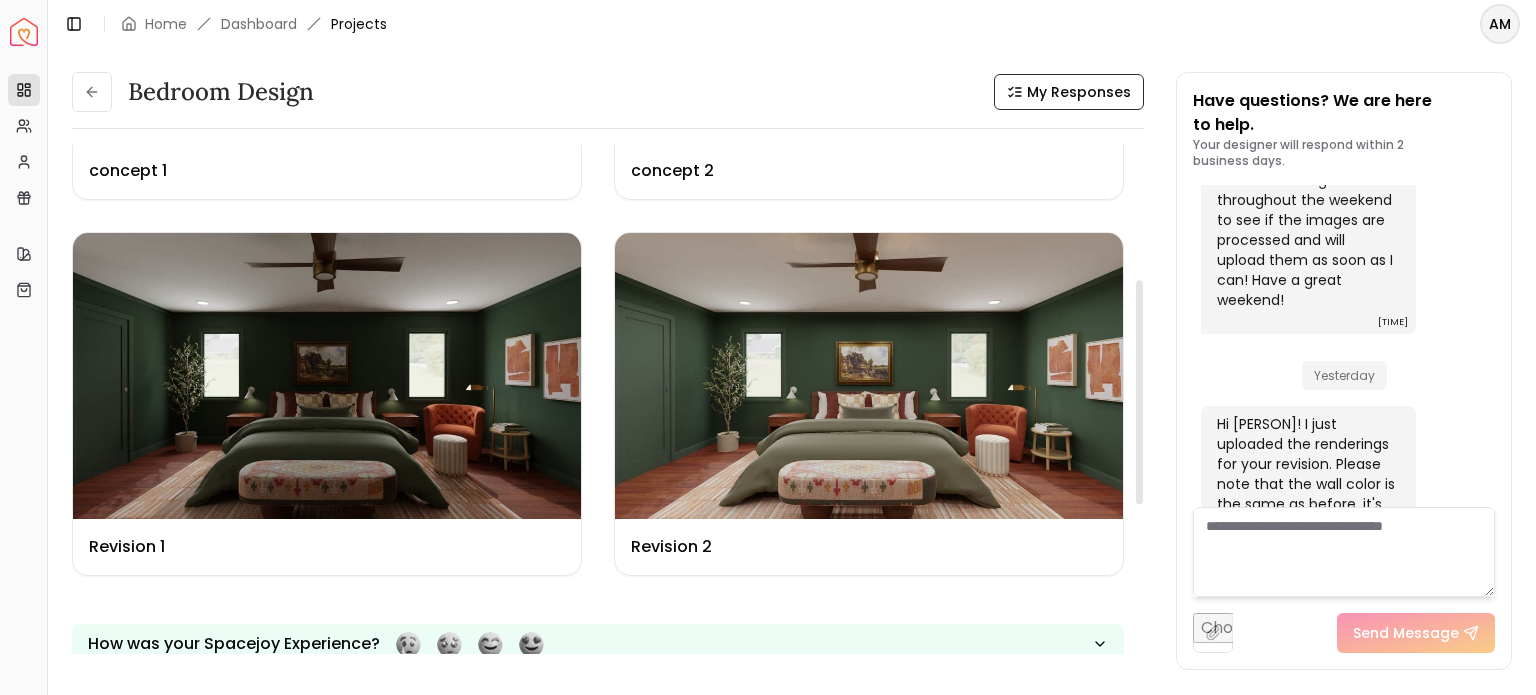 drag, startPoint x: 1141, startPoint y: 332, endPoint x: 1140, endPoint y: 467, distance: 135.00371 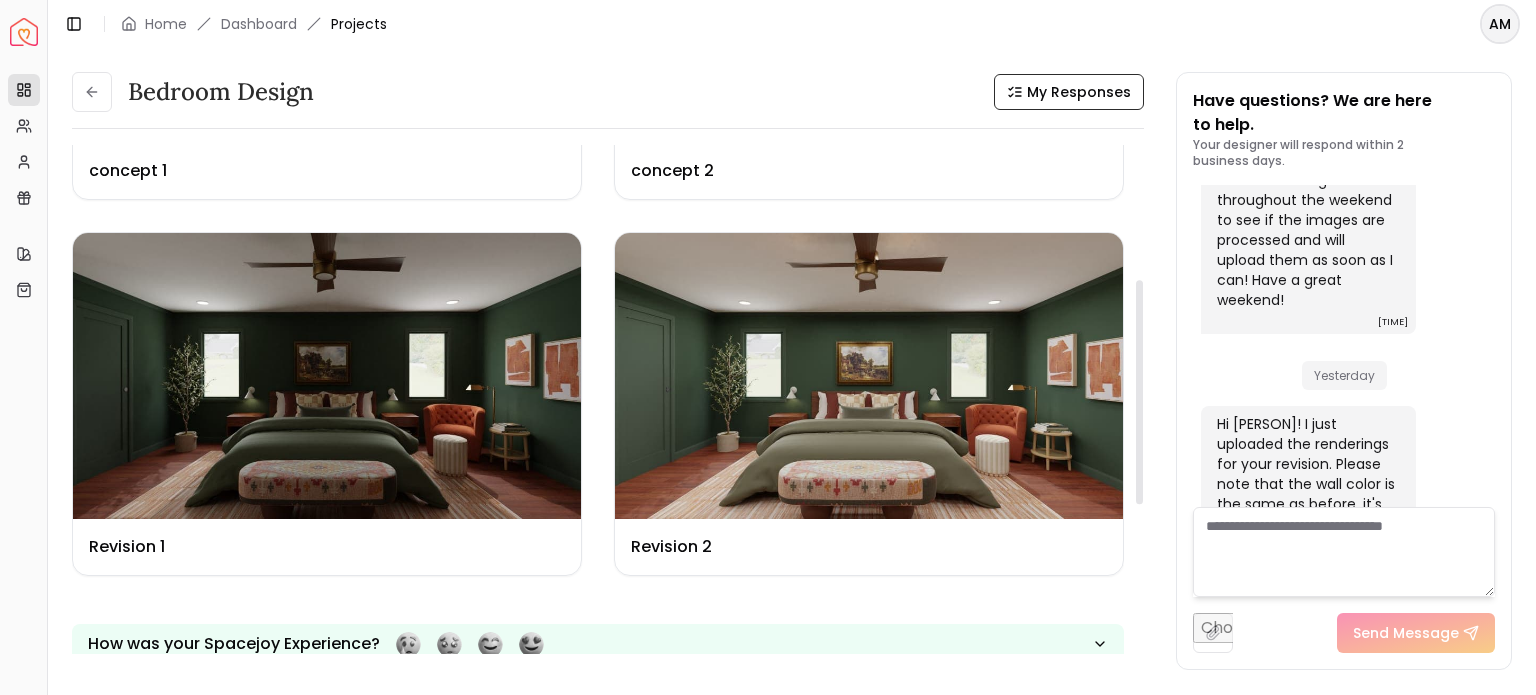 click at bounding box center [1139, 392] 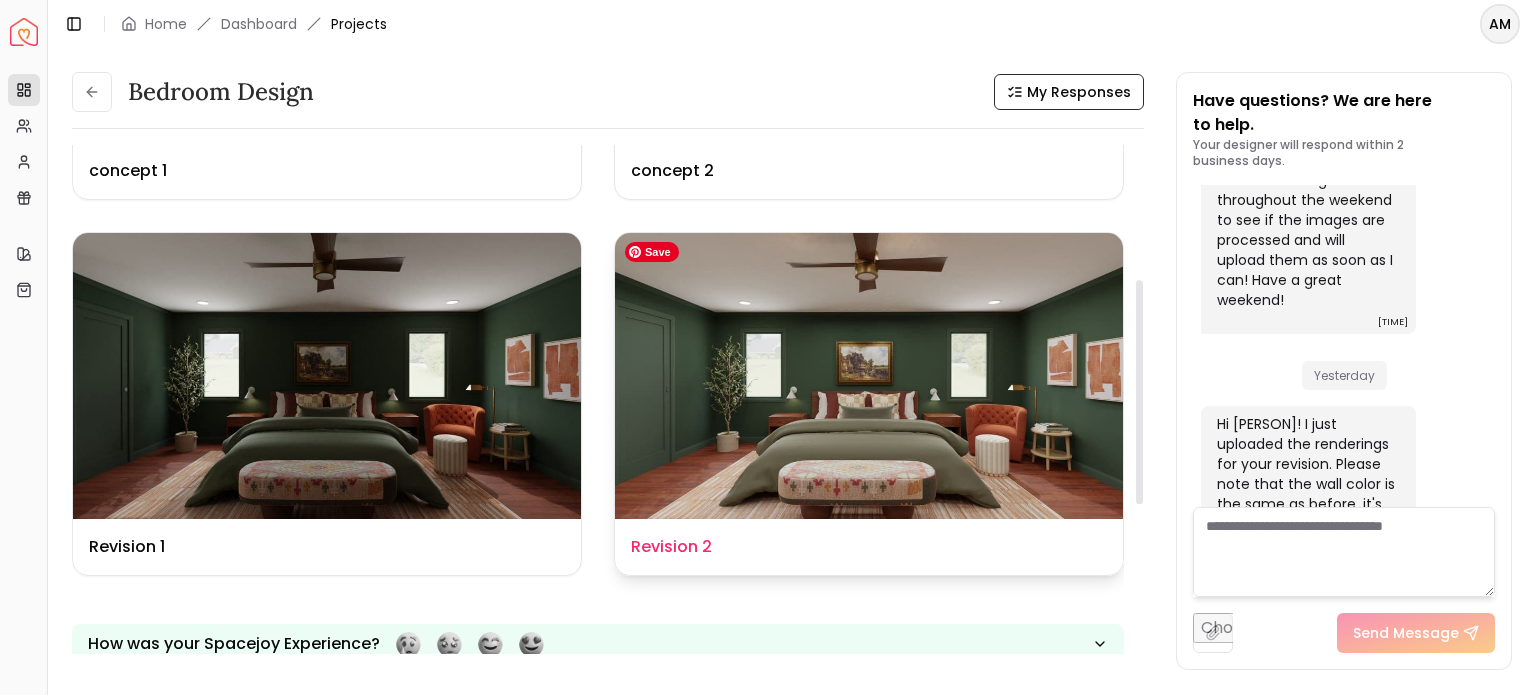 click at bounding box center (869, 376) 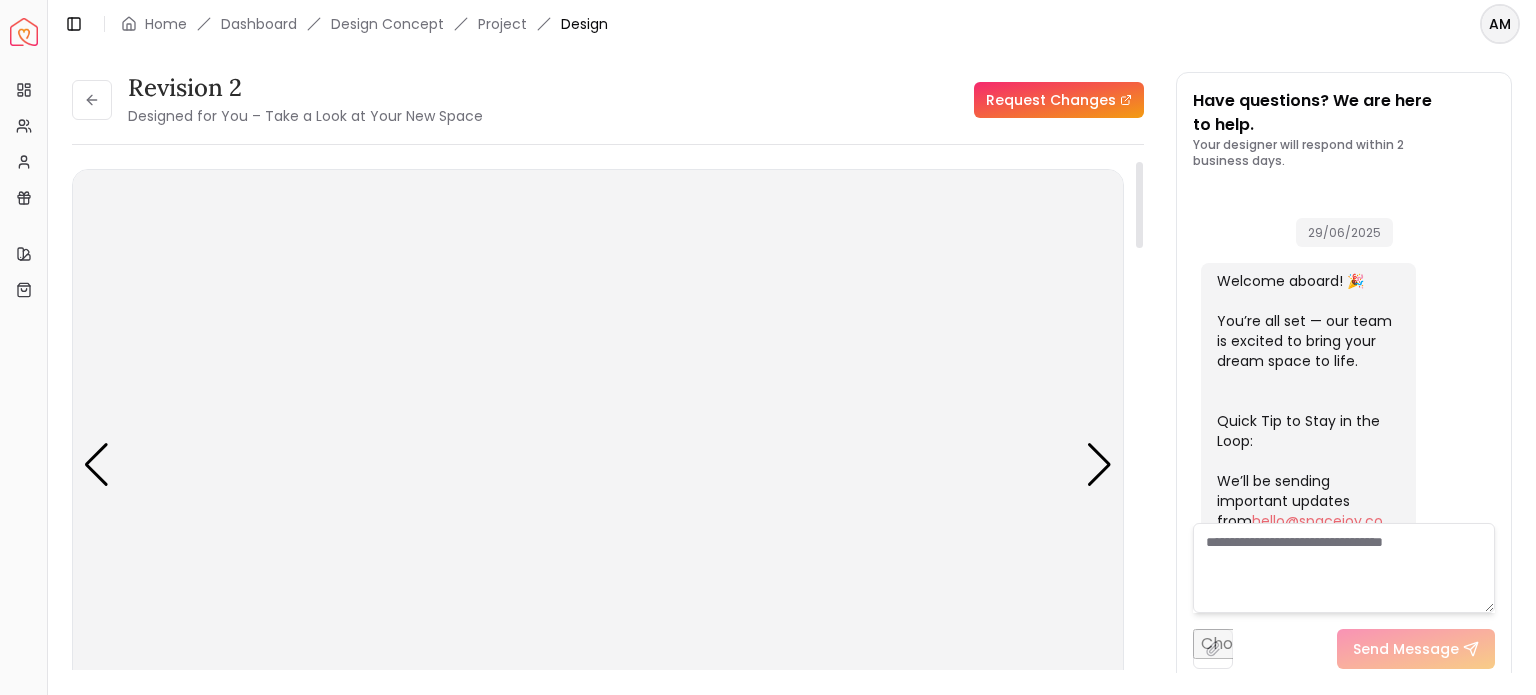 scroll, scrollTop: 4293, scrollLeft: 0, axis: vertical 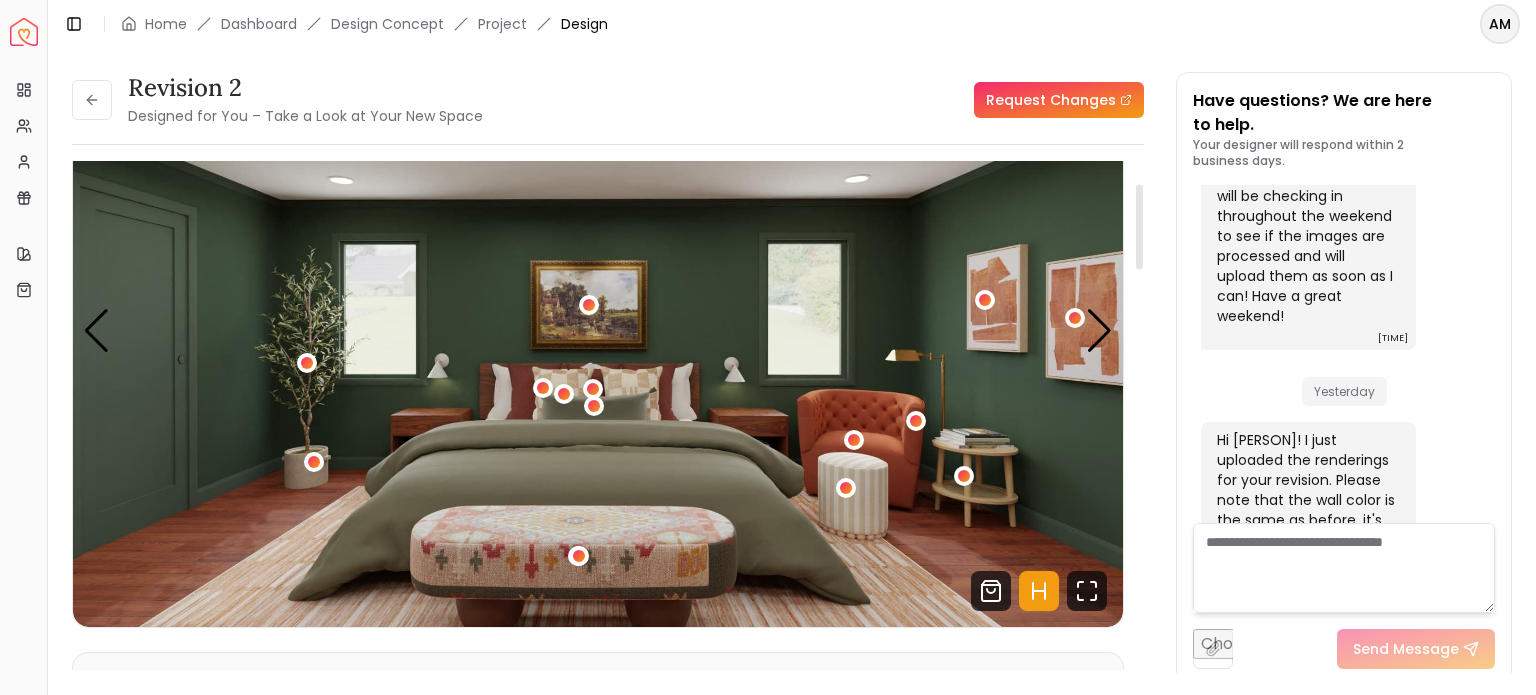 drag, startPoint x: 1140, startPoint y: 186, endPoint x: 1147, endPoint y: 208, distance: 23.086792 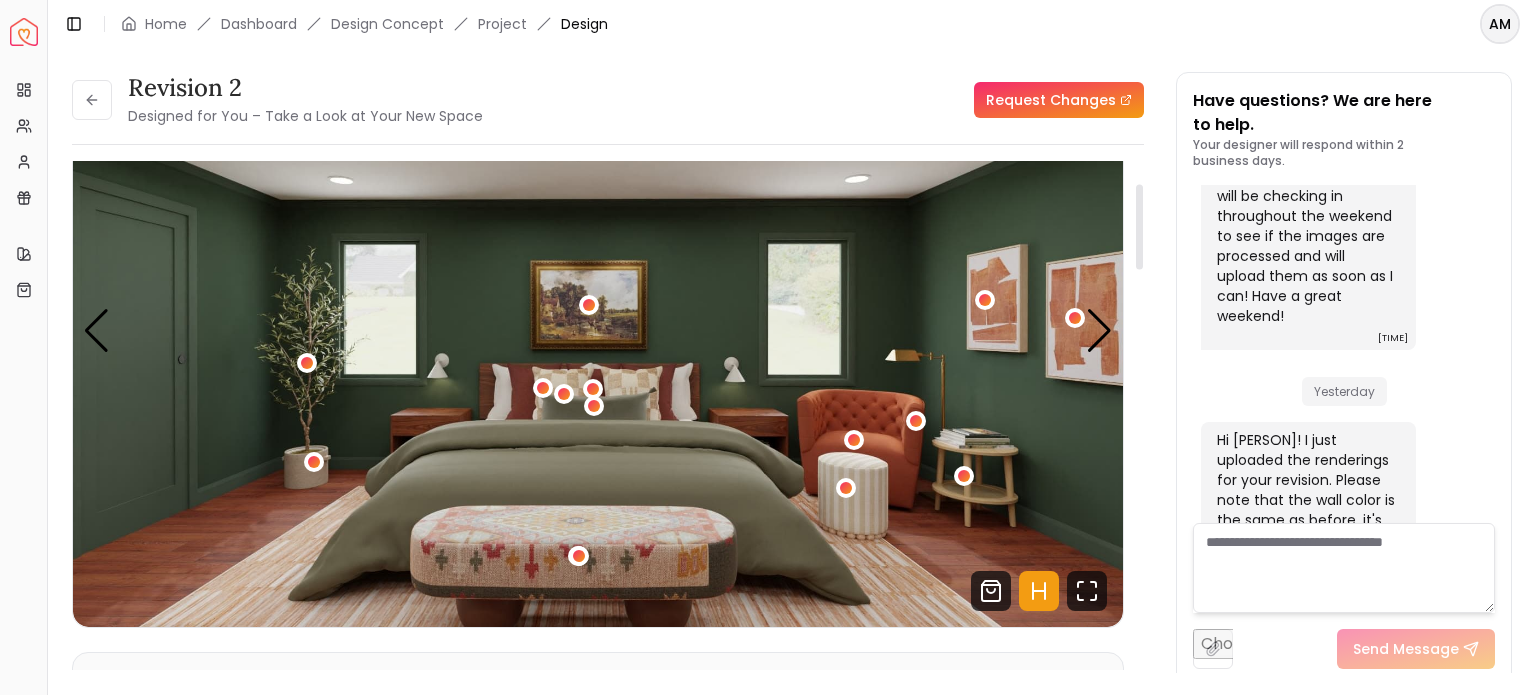 click at bounding box center [1139, 226] 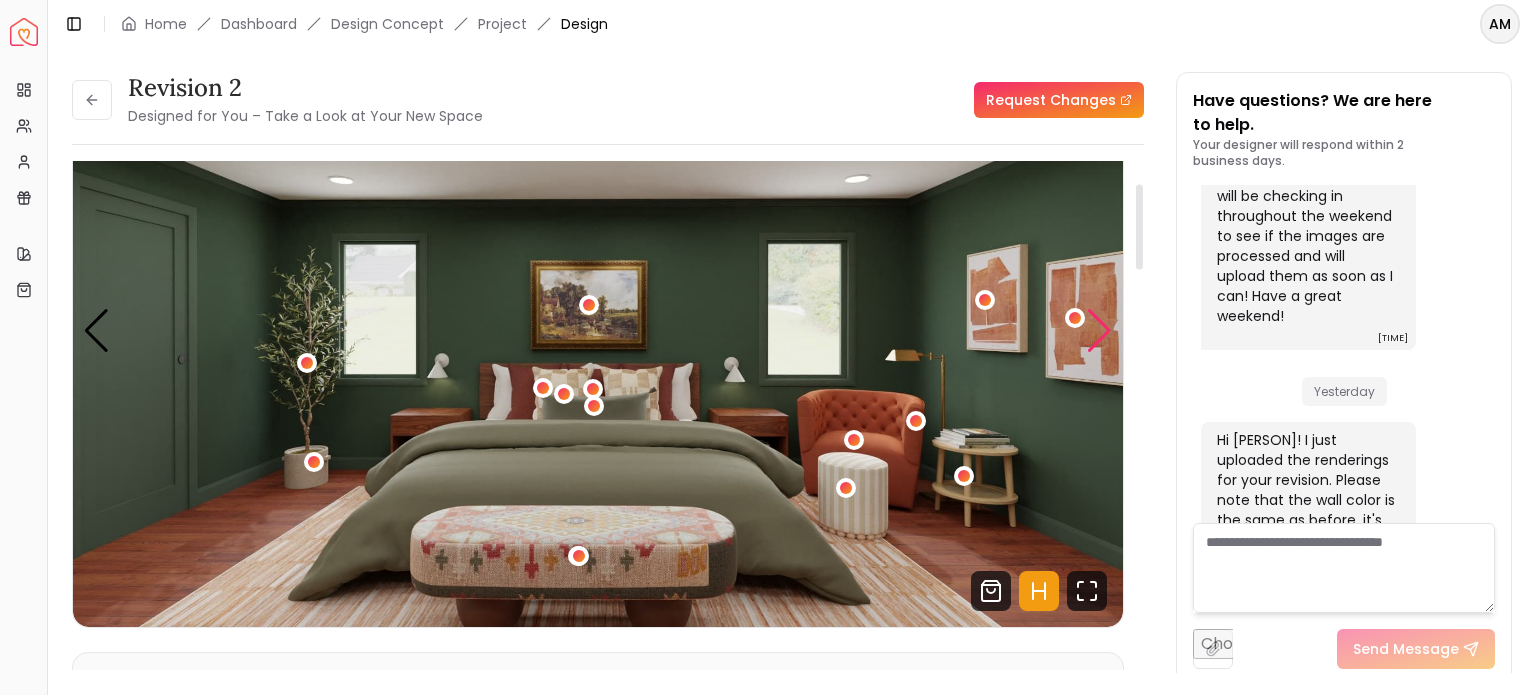 click at bounding box center [1099, 331] 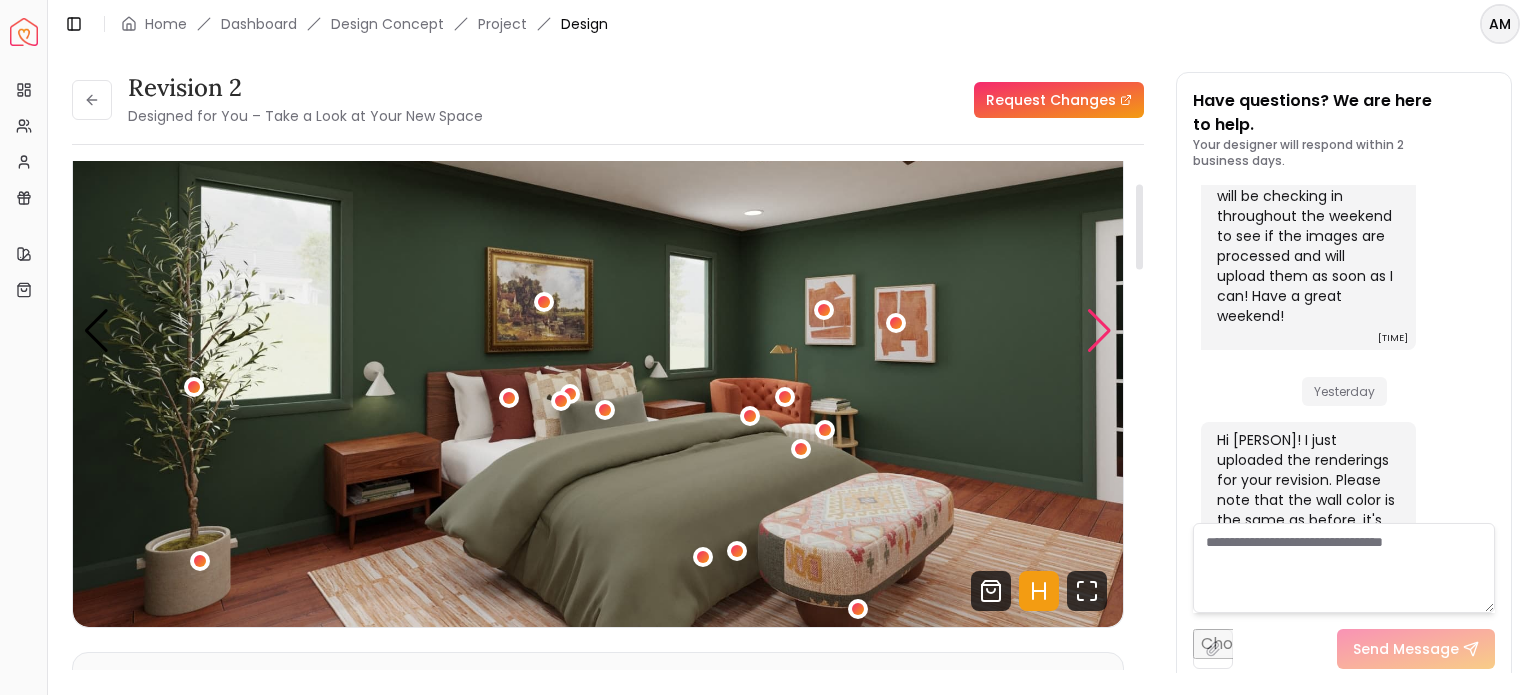 click at bounding box center (1099, 331) 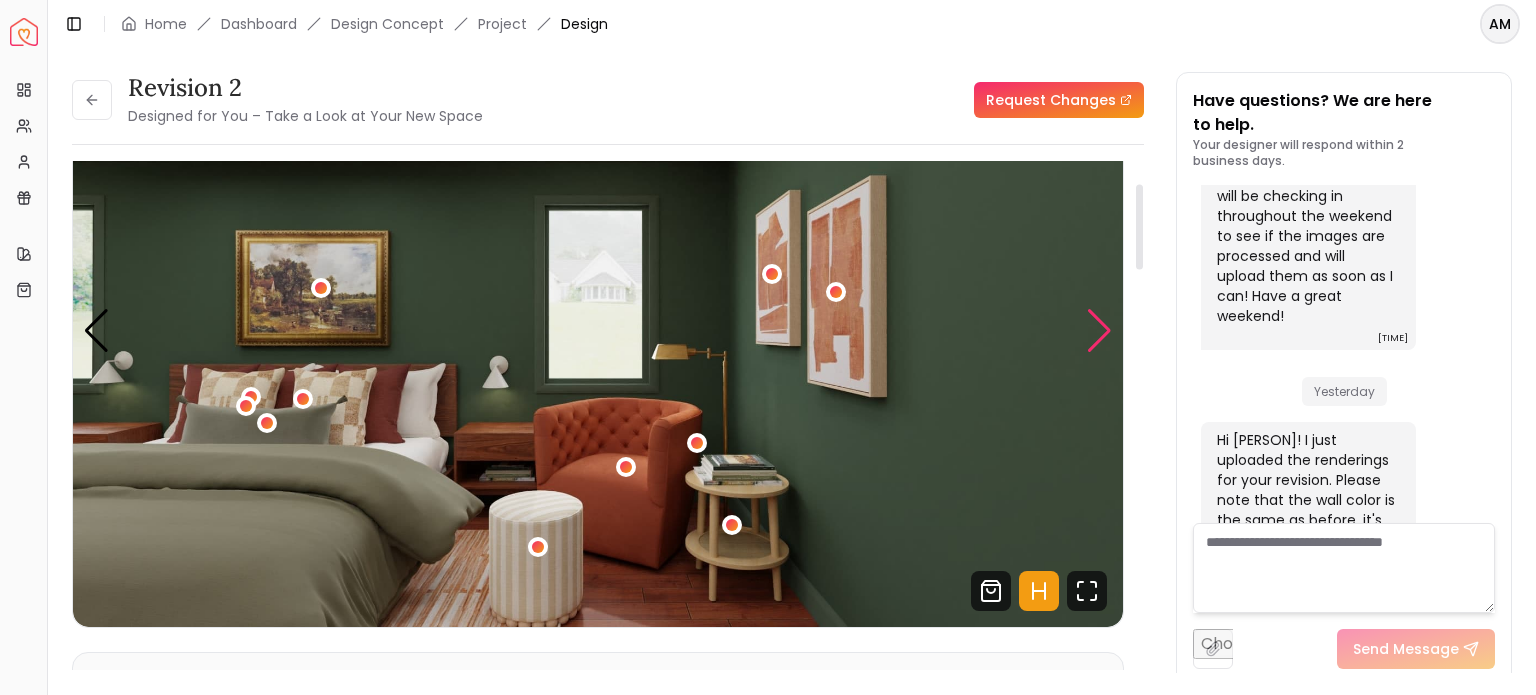 click at bounding box center (1099, 331) 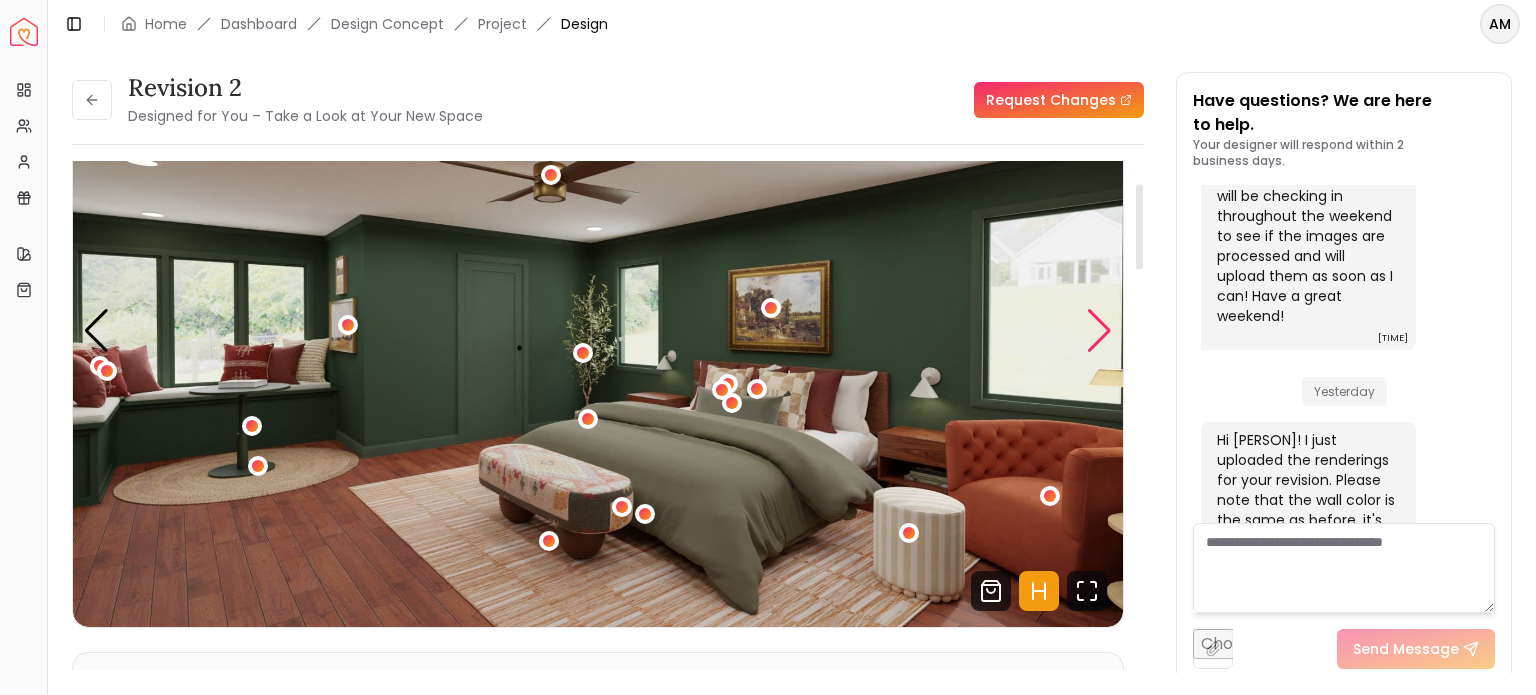 click at bounding box center (1099, 331) 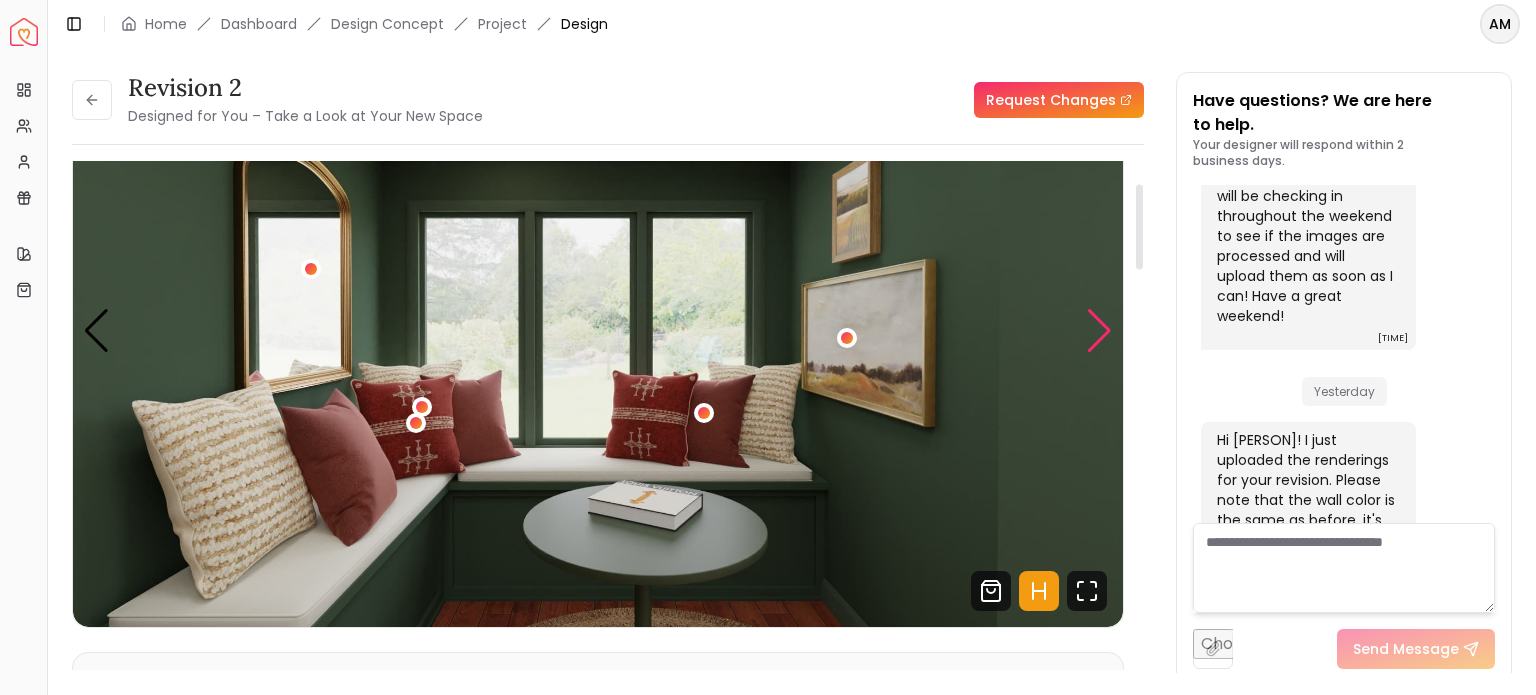 click at bounding box center (1099, 331) 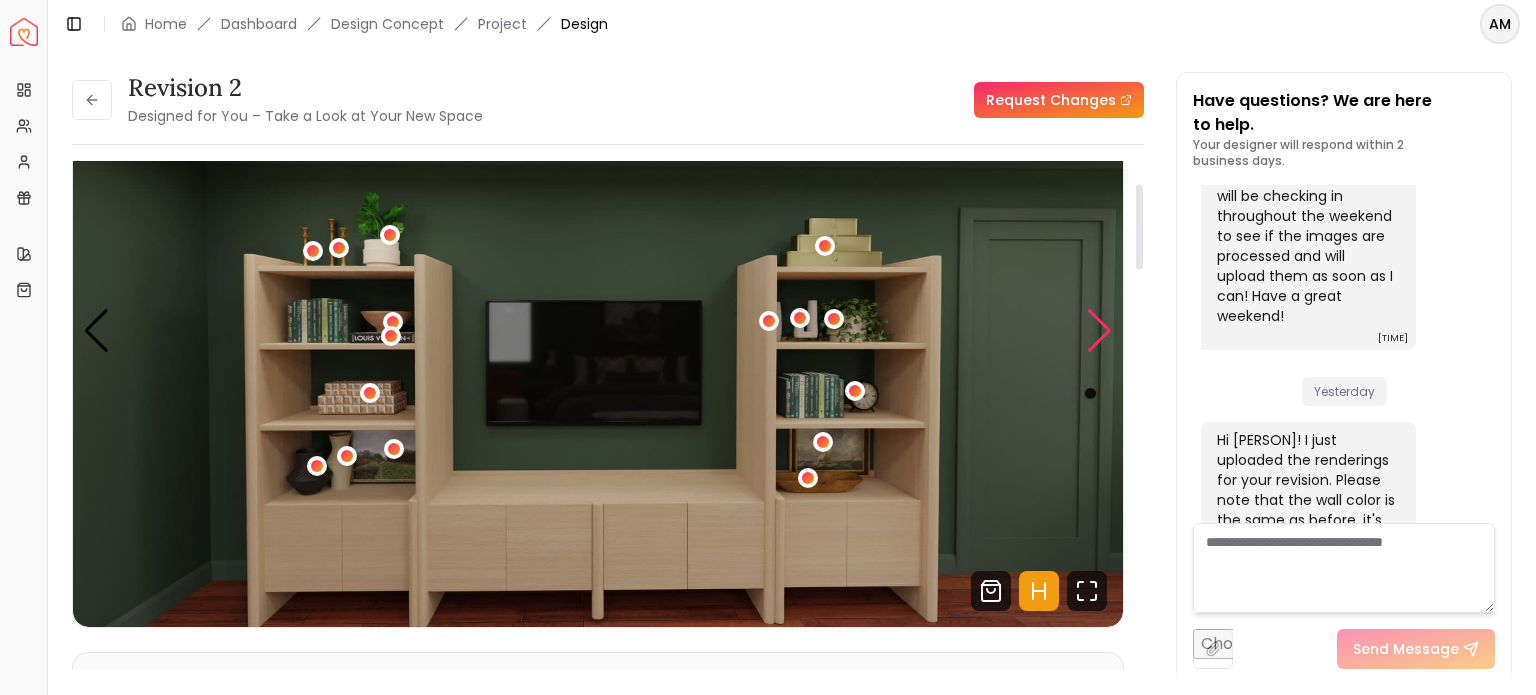click at bounding box center (1099, 331) 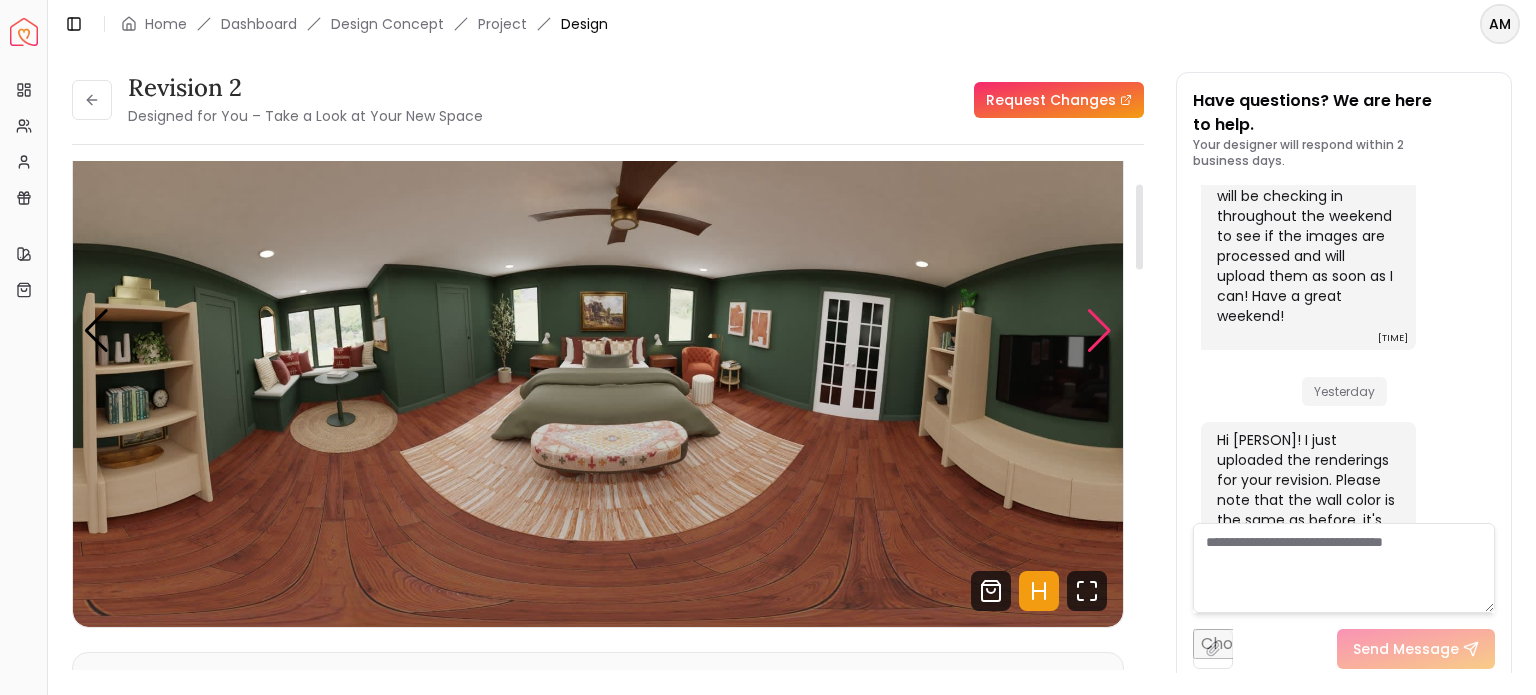 click at bounding box center (1099, 331) 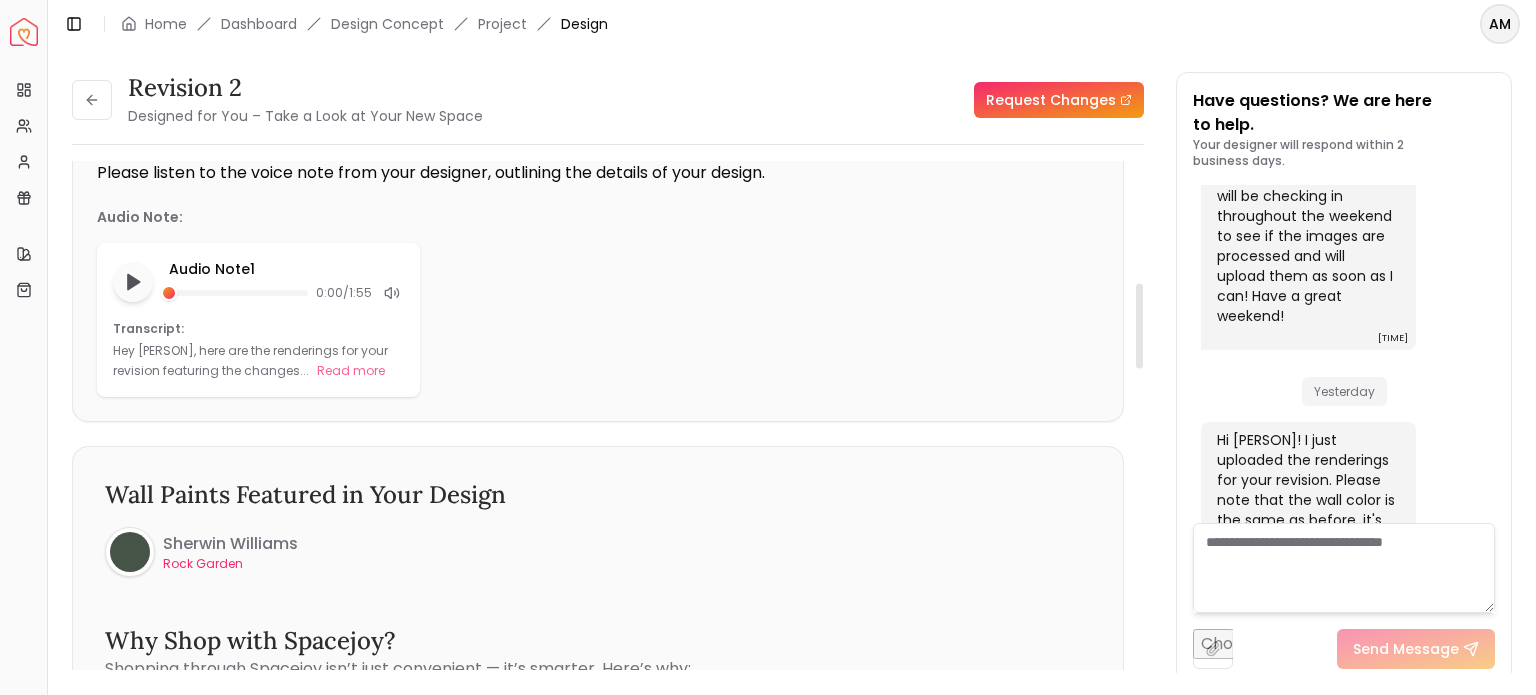 scroll, scrollTop: 739, scrollLeft: 0, axis: vertical 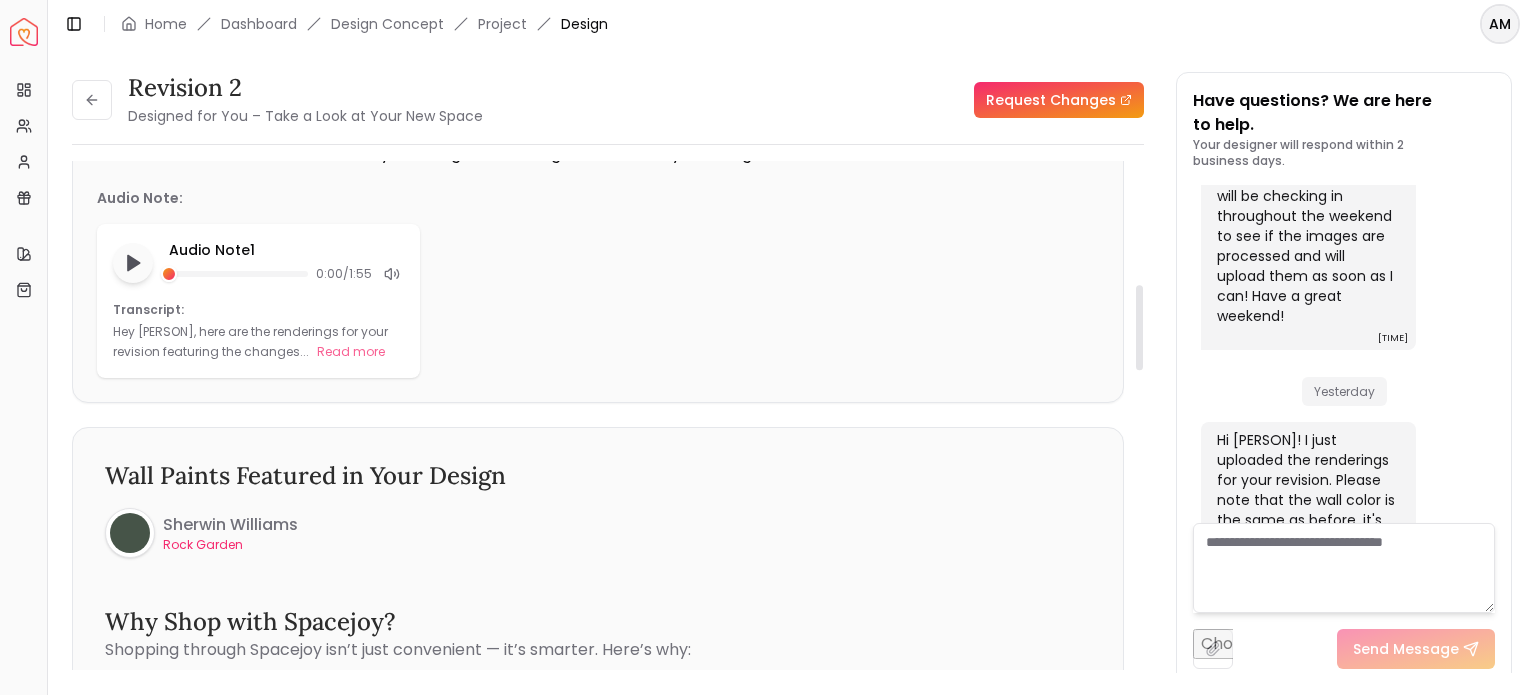 drag, startPoint x: 1136, startPoint y: 250, endPoint x: 1145, endPoint y: 351, distance: 101.4002 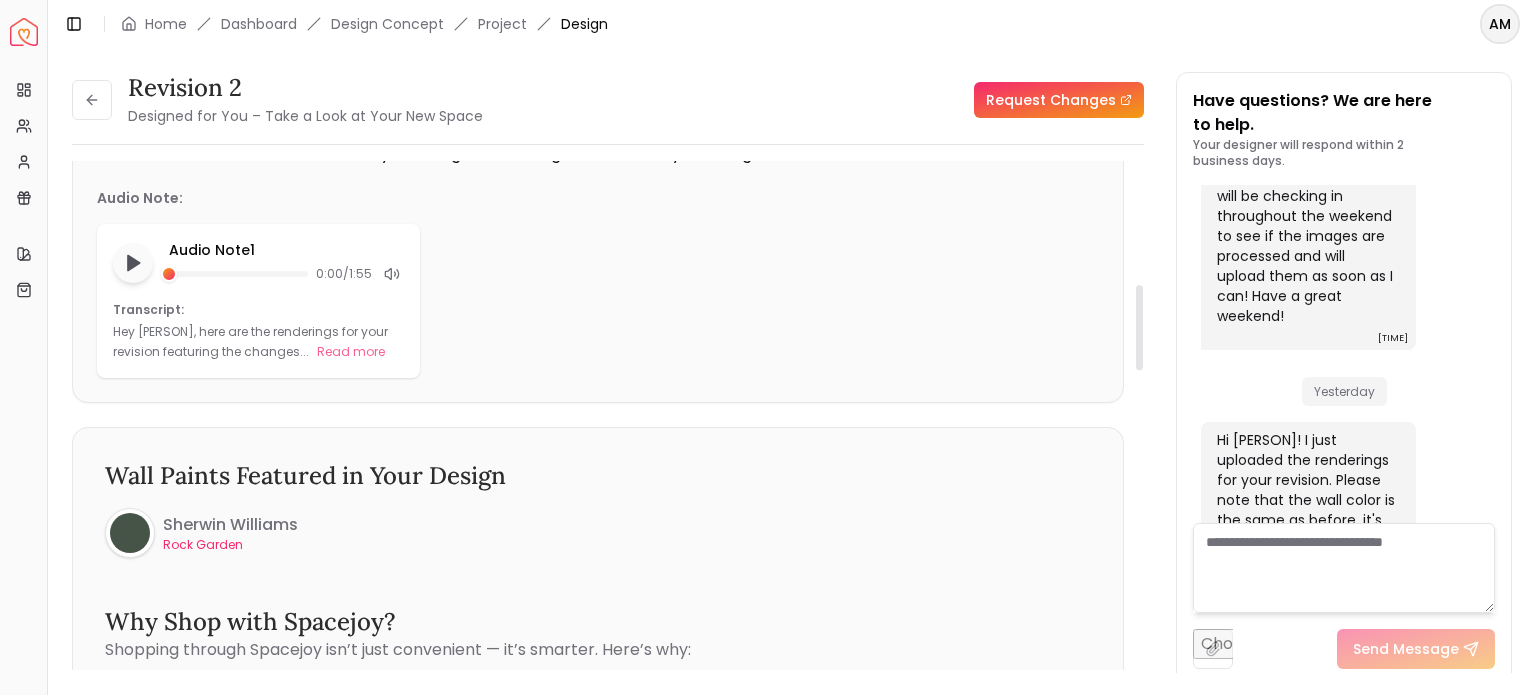 click at bounding box center (1139, 327) 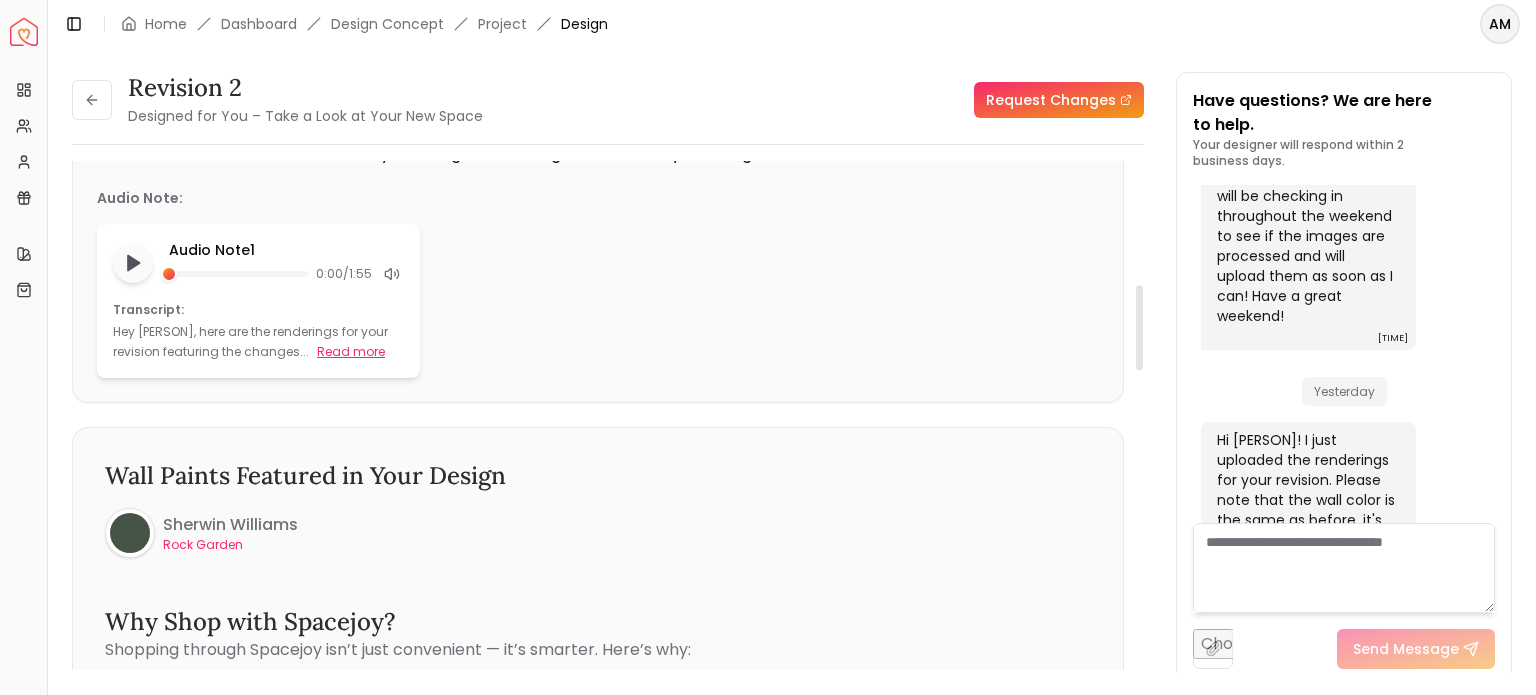 click on "Read more" at bounding box center (351, 352) 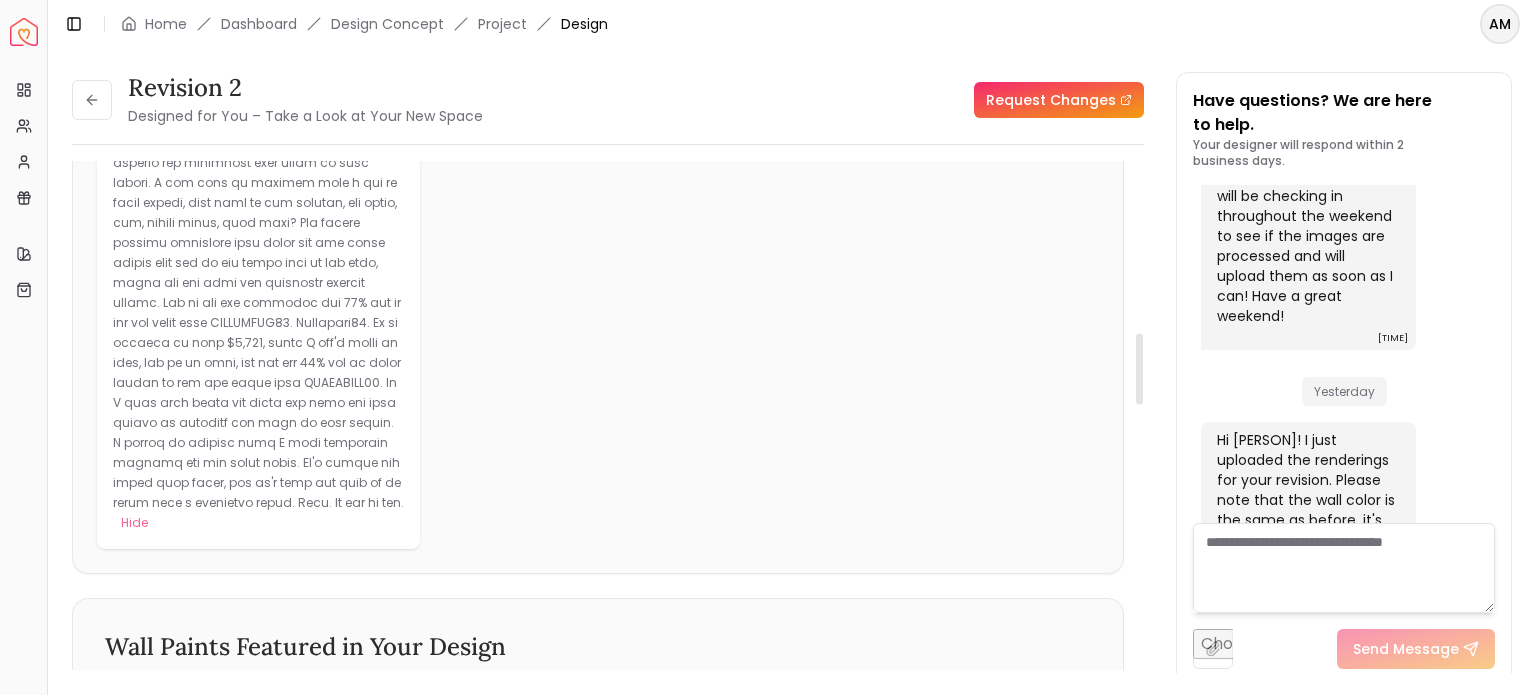 scroll, scrollTop: 1225, scrollLeft: 0, axis: vertical 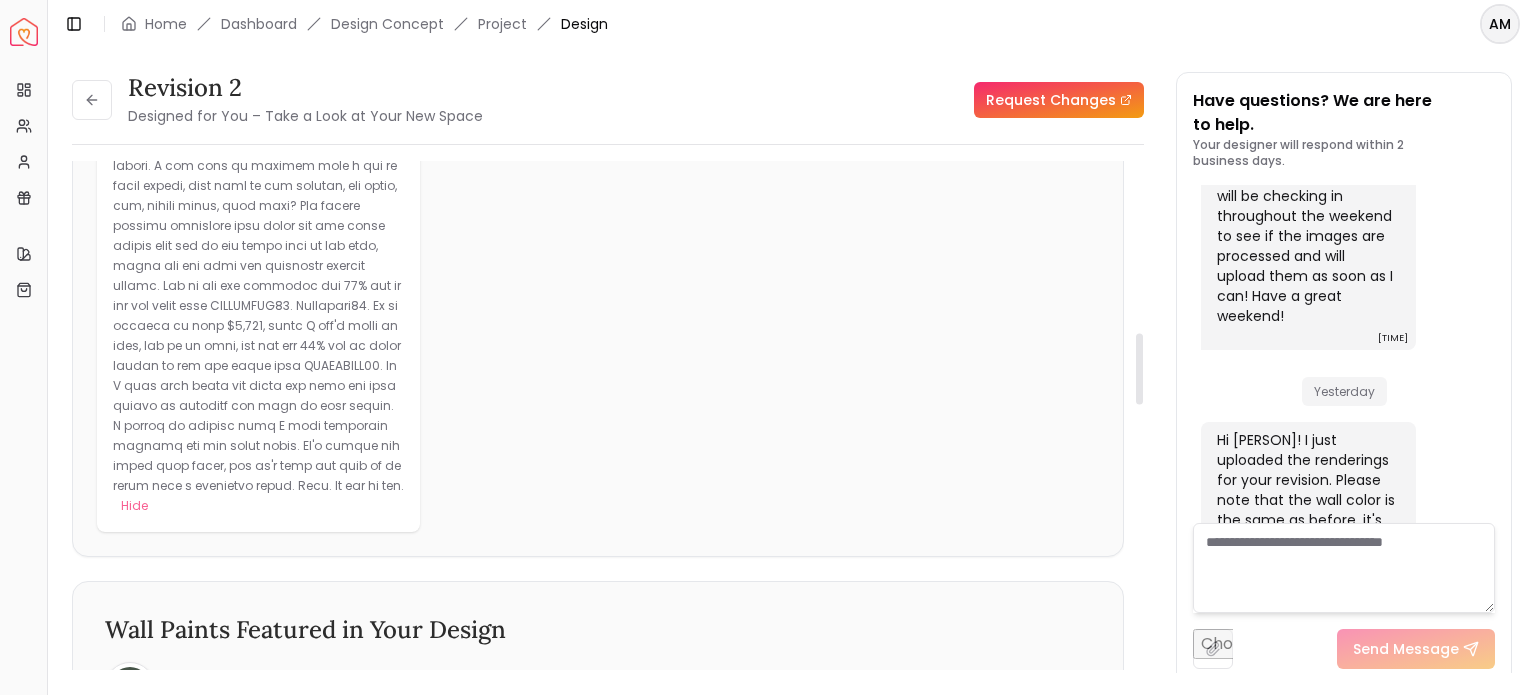 drag, startPoint x: 1139, startPoint y: 315, endPoint x: 1142, endPoint y: 383, distance: 68.06615 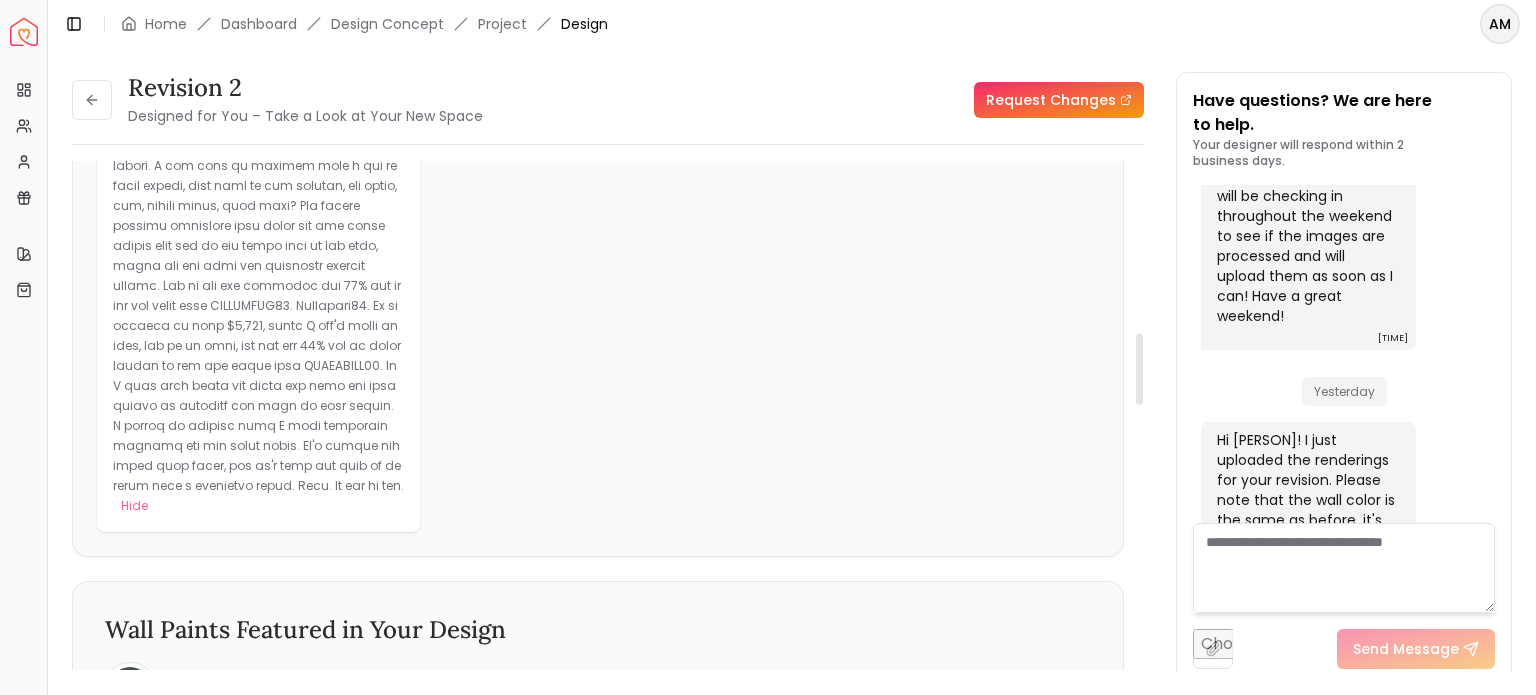click at bounding box center [1139, 368] 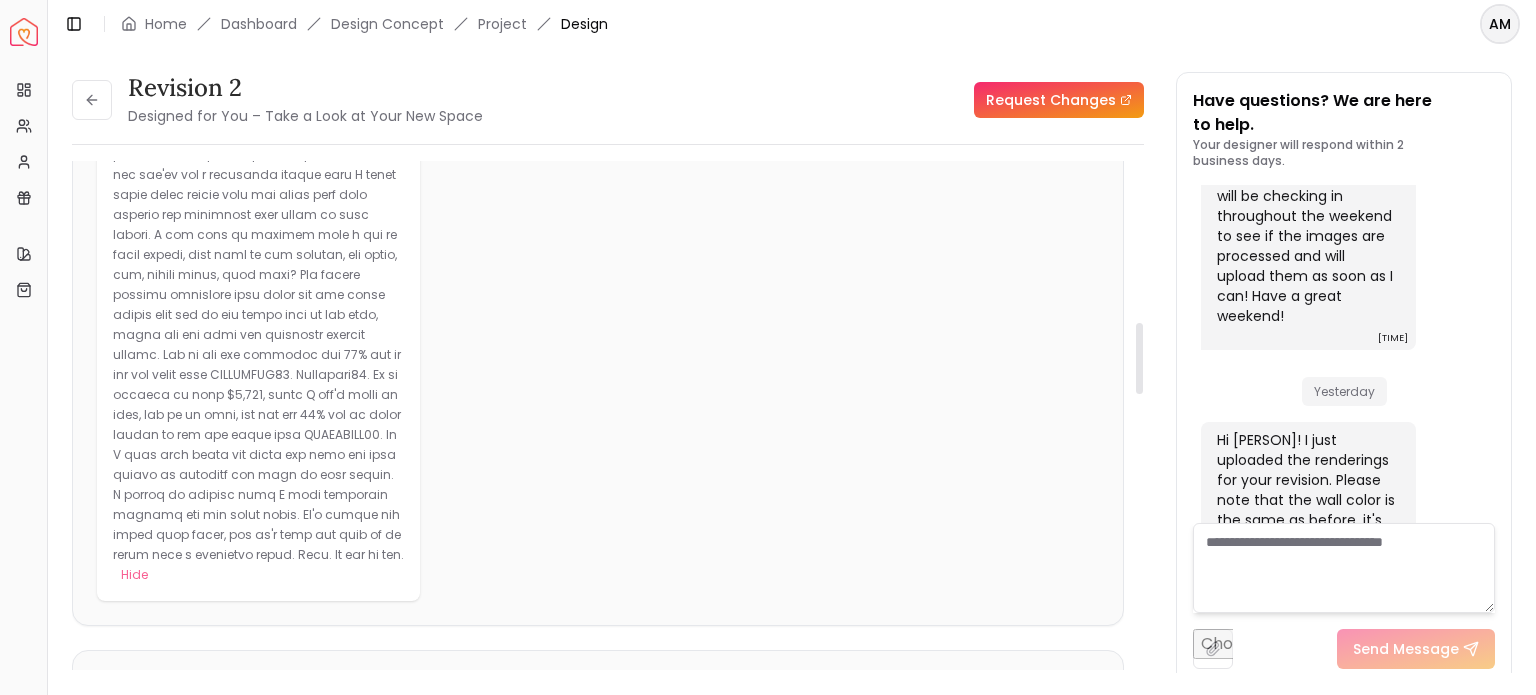 scroll, scrollTop: 1151, scrollLeft: 0, axis: vertical 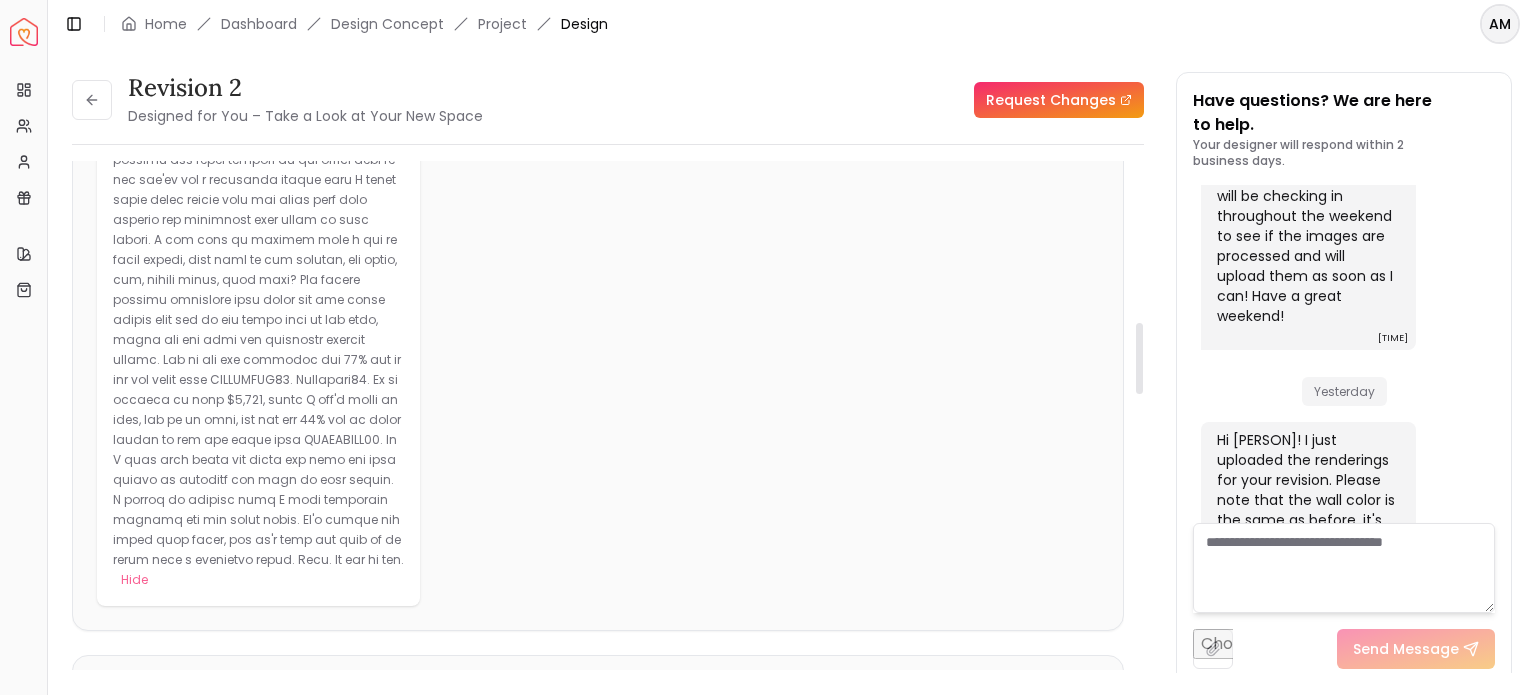 drag, startPoint x: 1142, startPoint y: 383, endPoint x: 1145, endPoint y: 372, distance: 11.401754 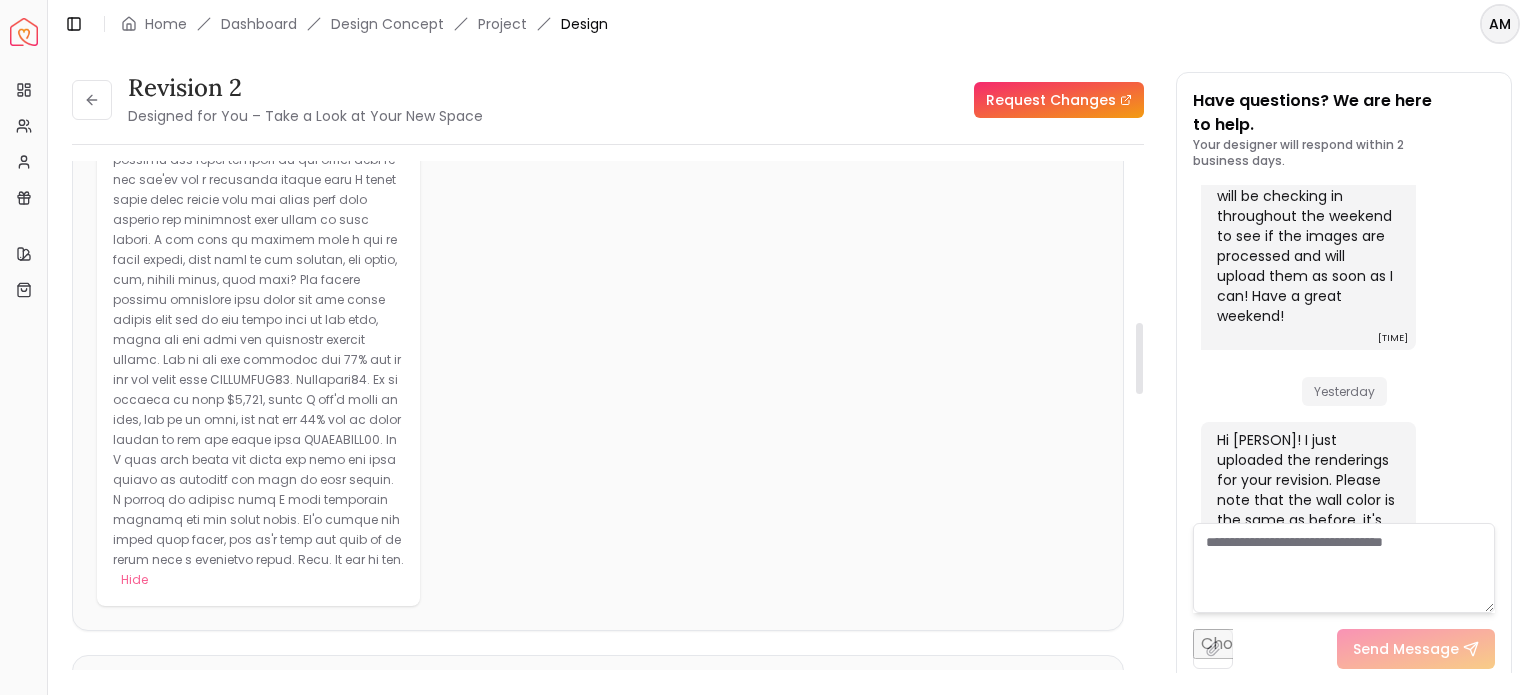 click at bounding box center [1139, 358] 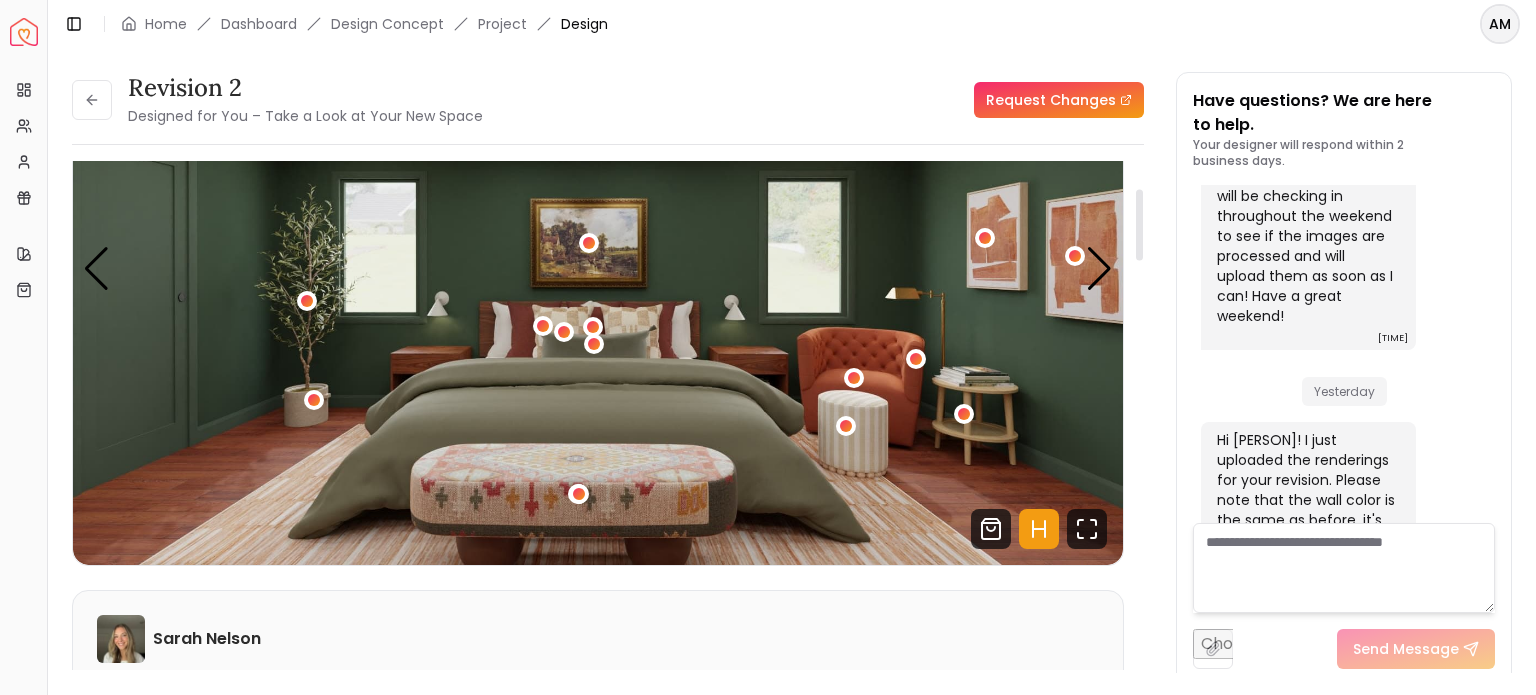 scroll, scrollTop: 190, scrollLeft: 0, axis: vertical 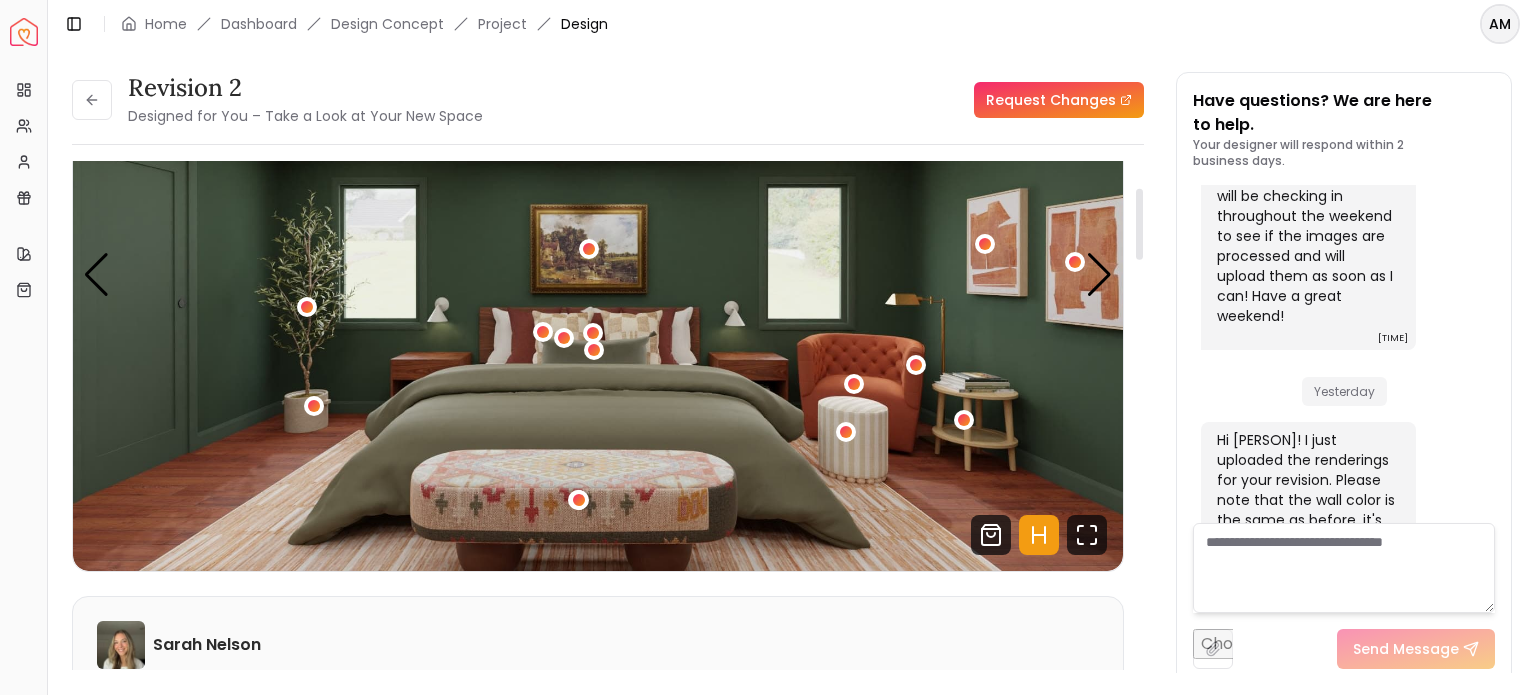 drag, startPoint x: 1139, startPoint y: 389, endPoint x: 1157, endPoint y: 255, distance: 135.20355 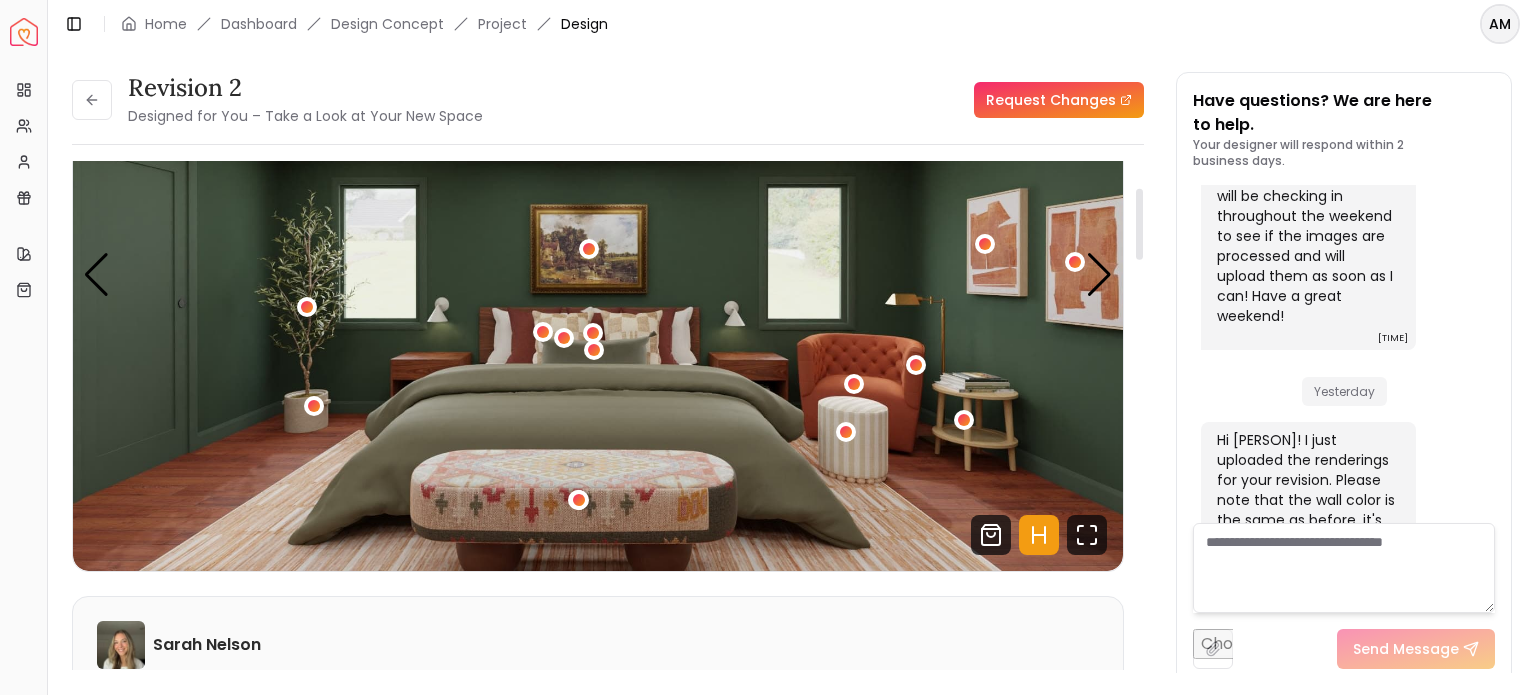 click at bounding box center [1139, 224] 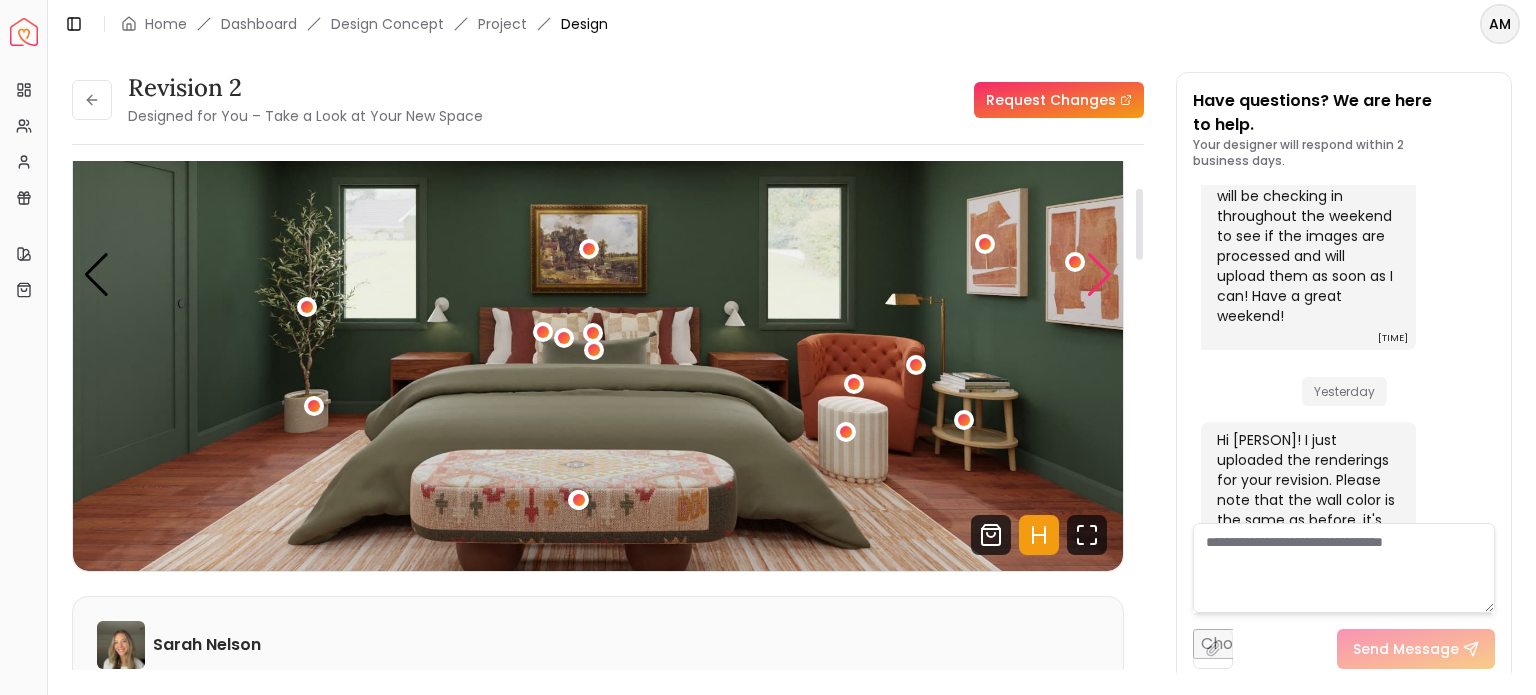 click at bounding box center [1099, 275] 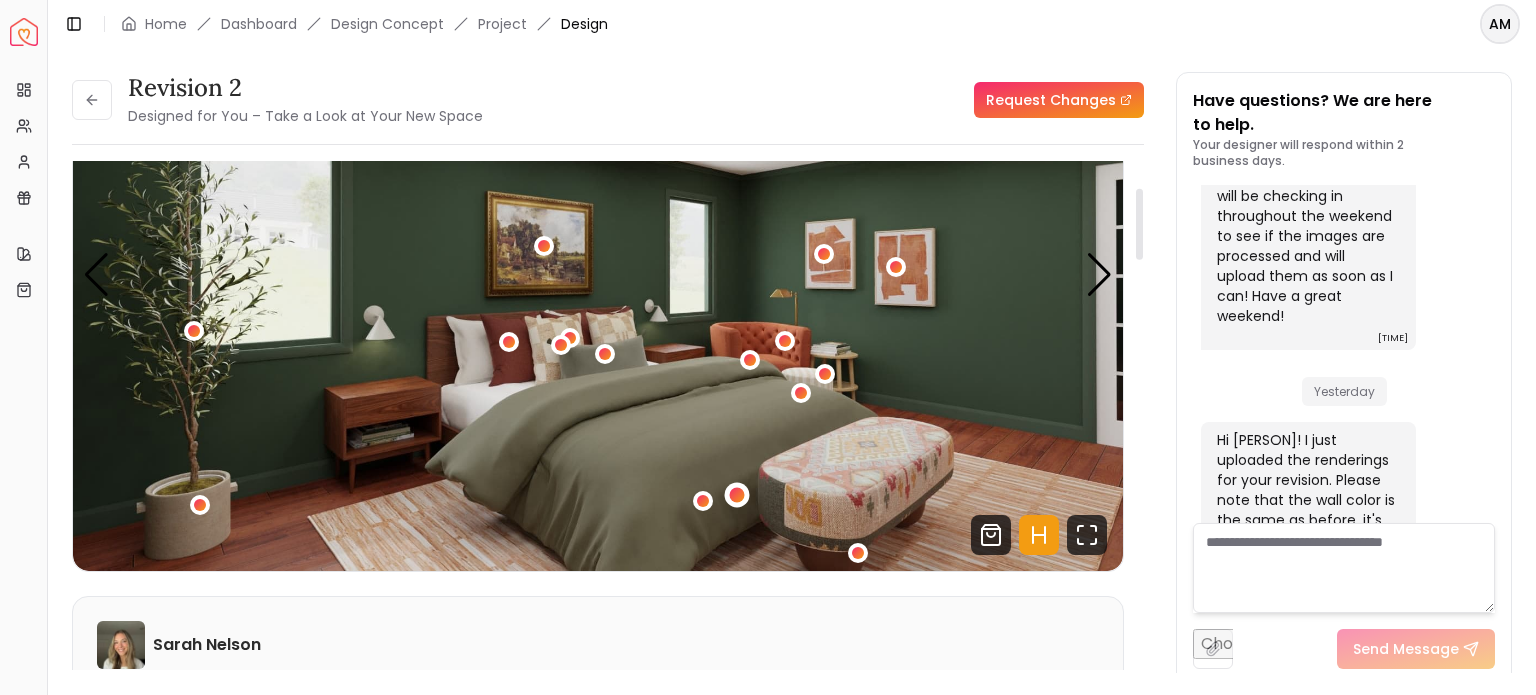 click at bounding box center (737, 495) 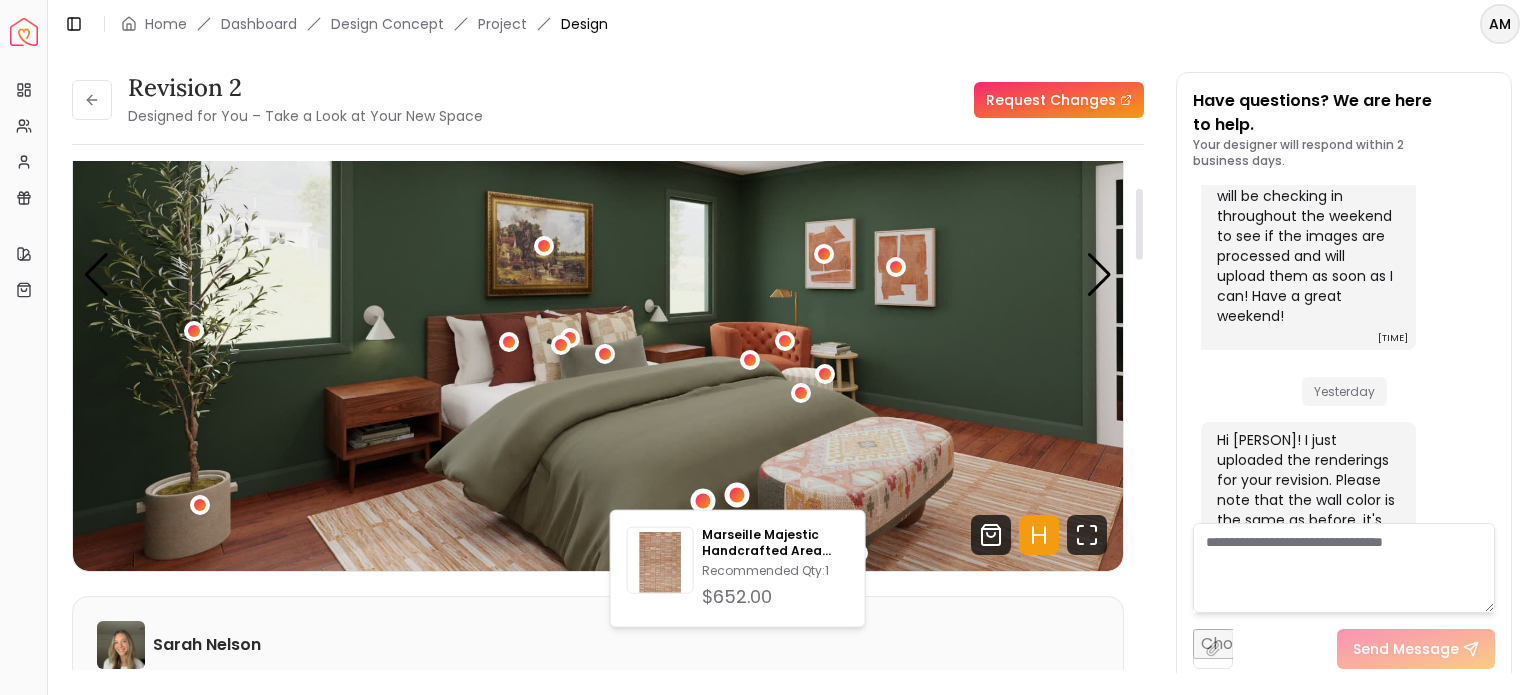 click at bounding box center (702, 500) 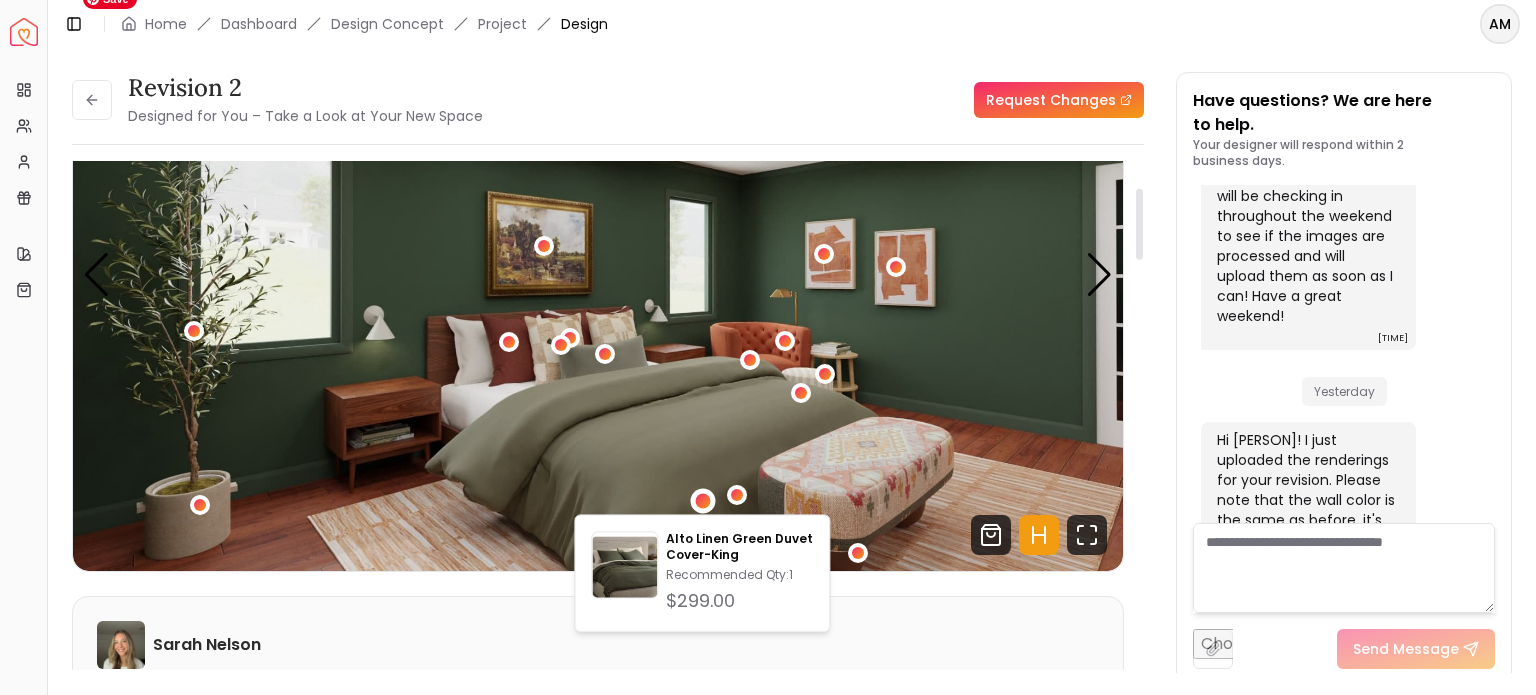 click at bounding box center (598, 275) 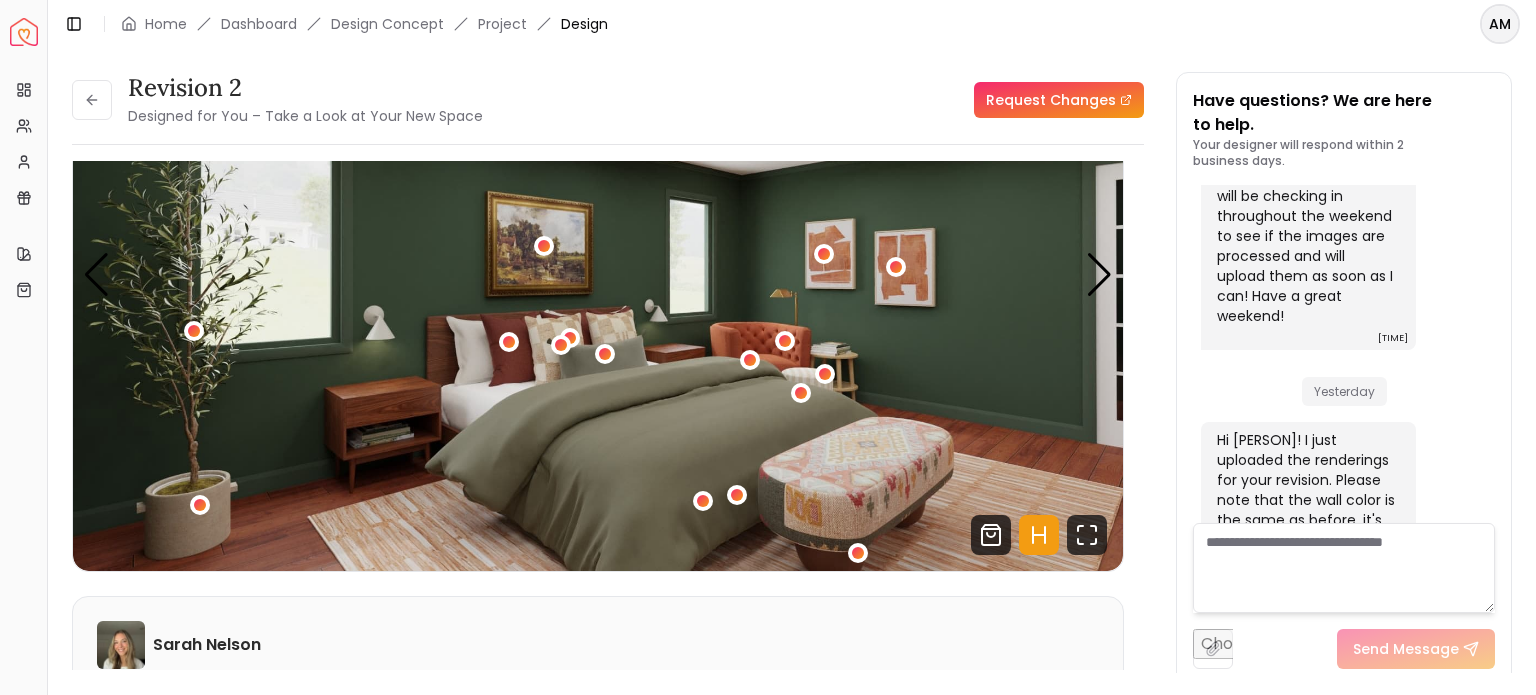 click at bounding box center [1344, 568] 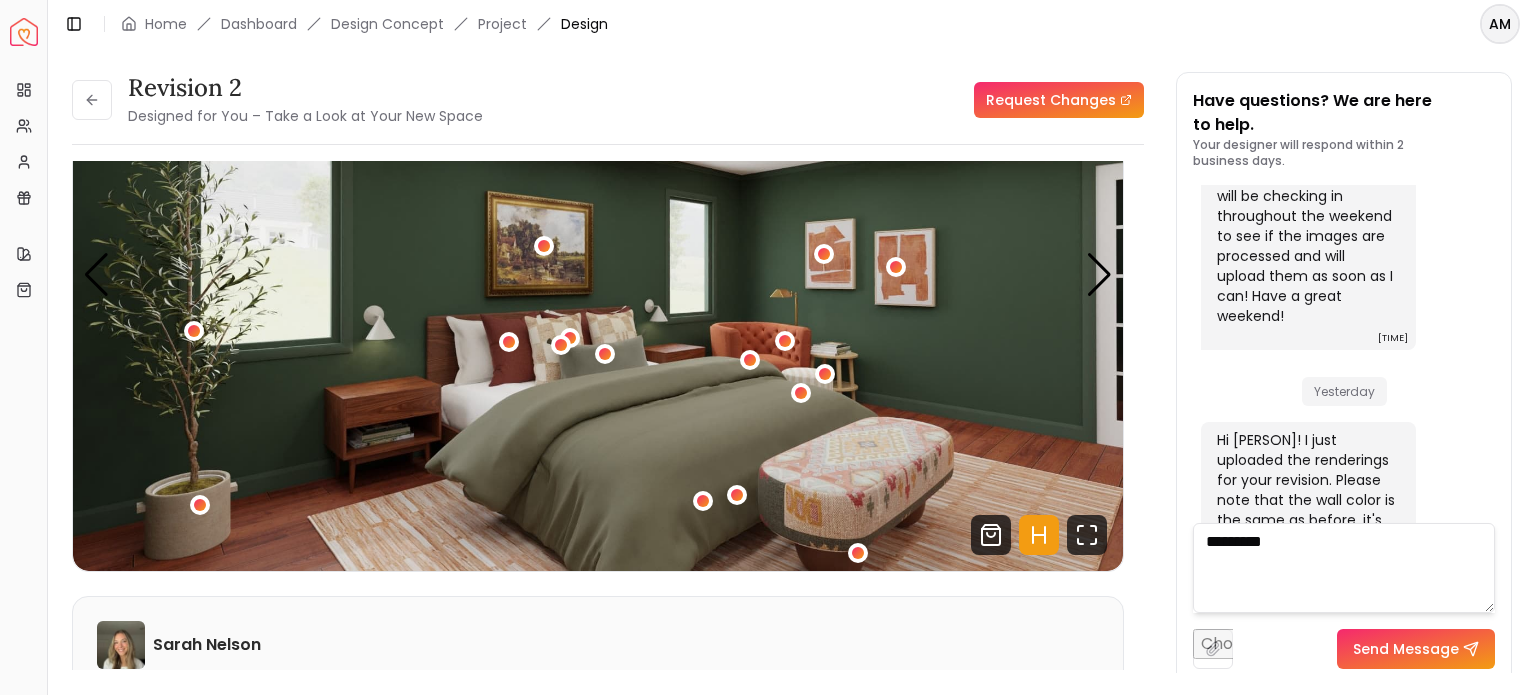 type on "*********" 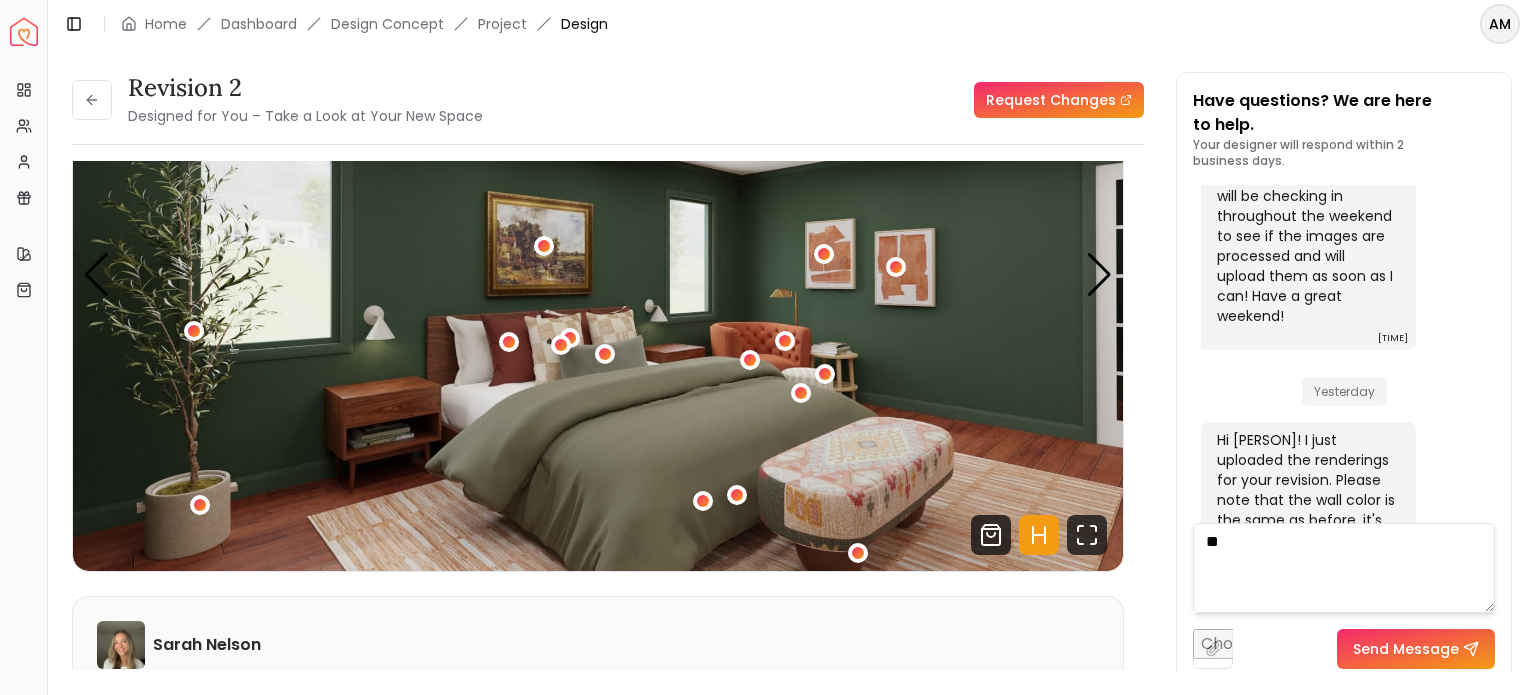 type on "*" 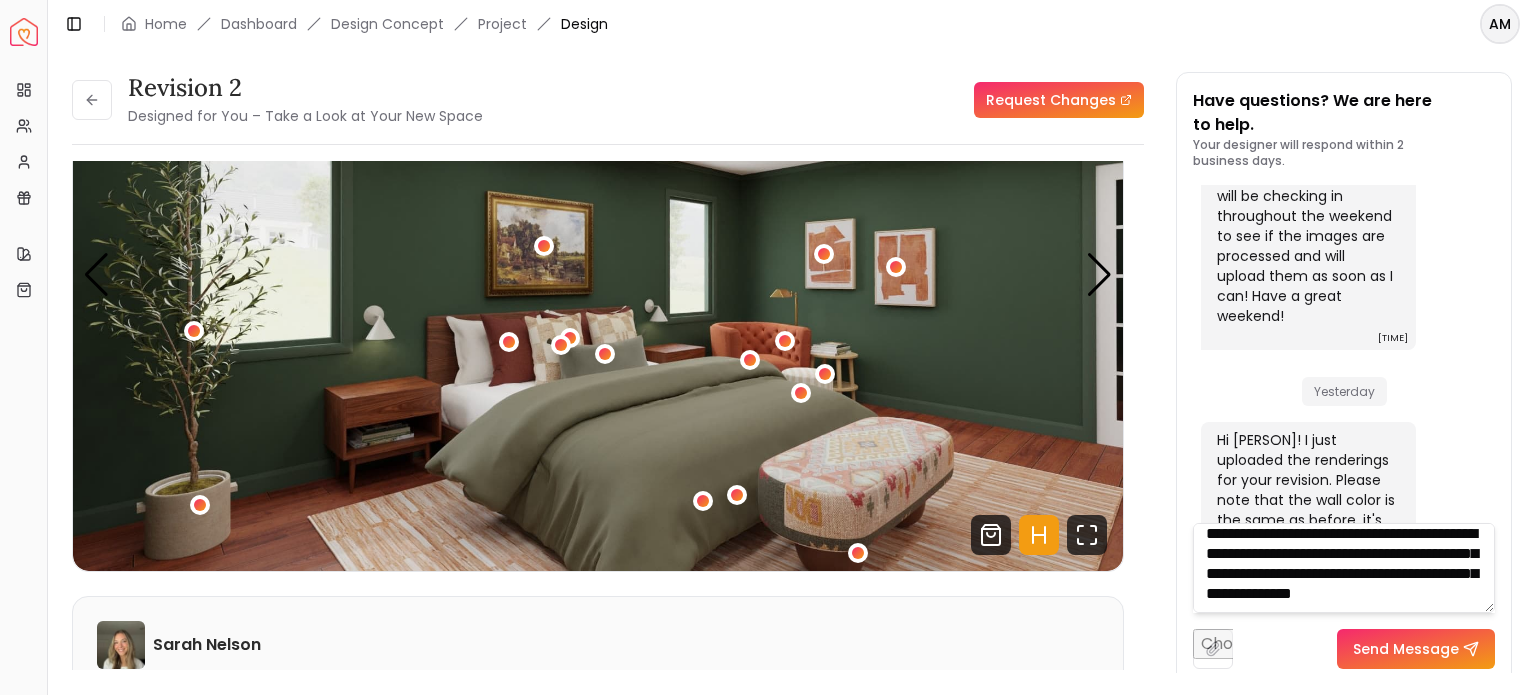 scroll, scrollTop: 40, scrollLeft: 0, axis: vertical 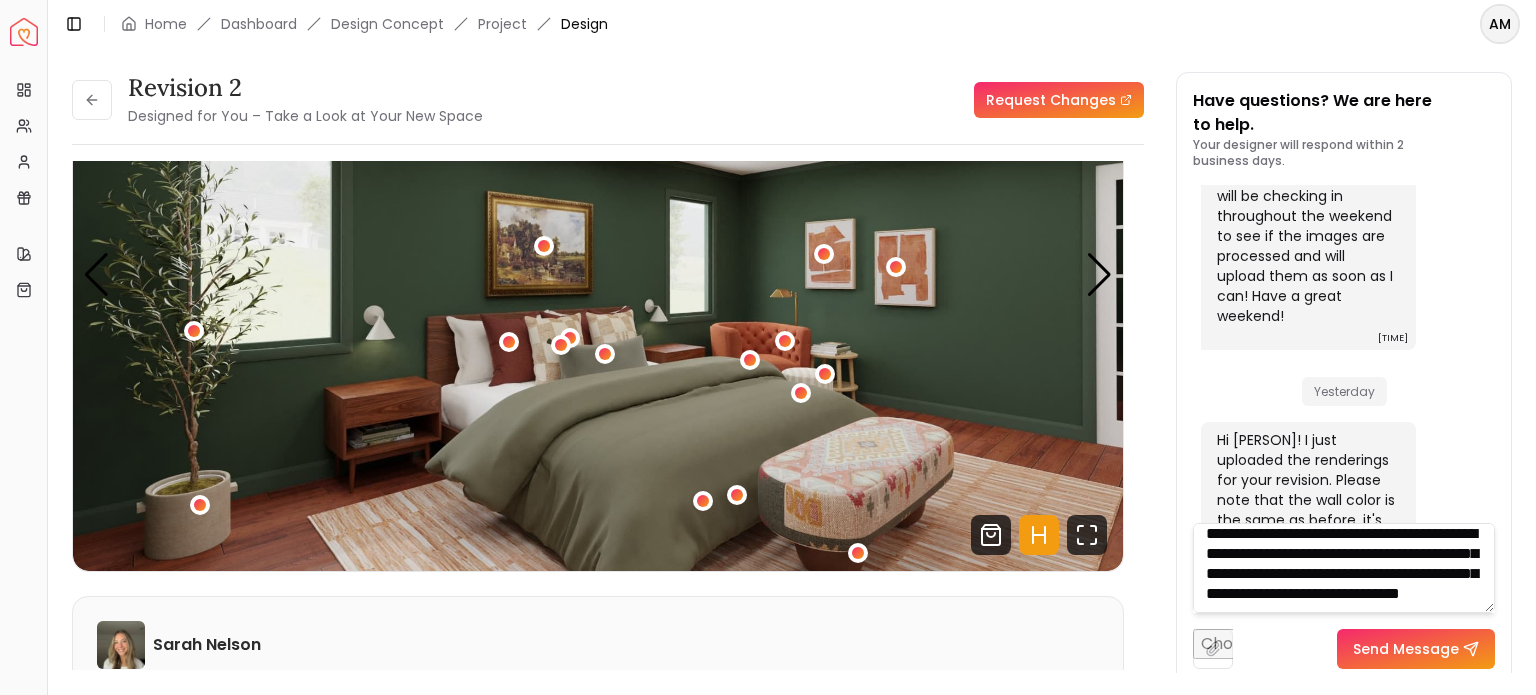 type on "**********" 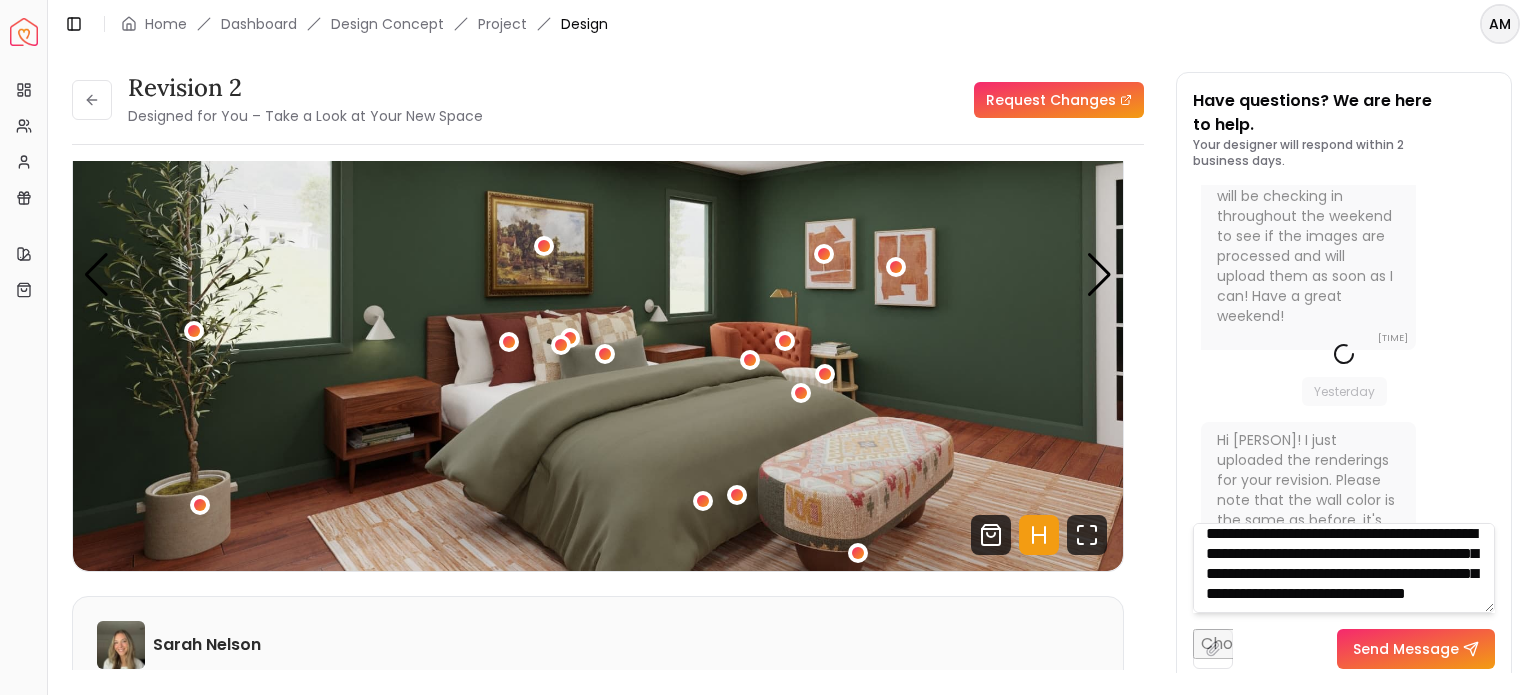 type 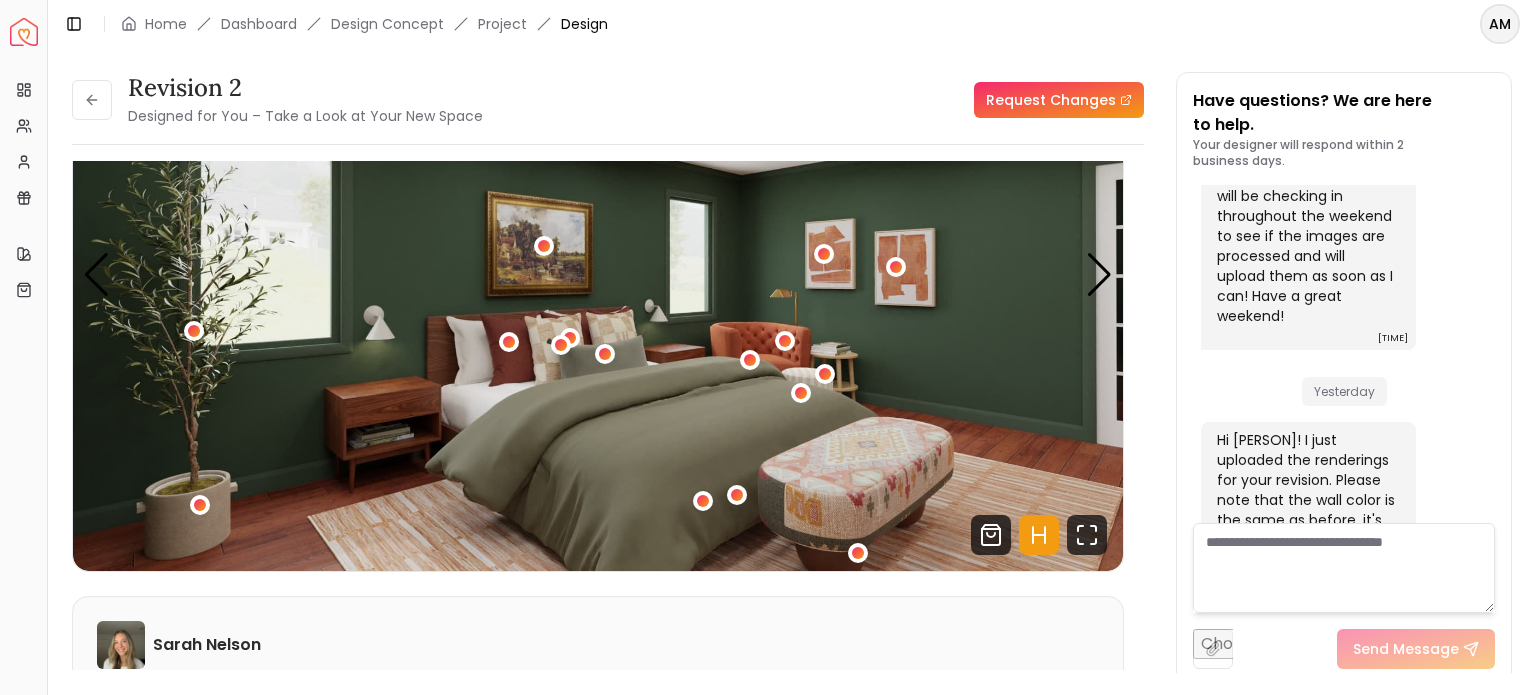 scroll, scrollTop: 0, scrollLeft: 0, axis: both 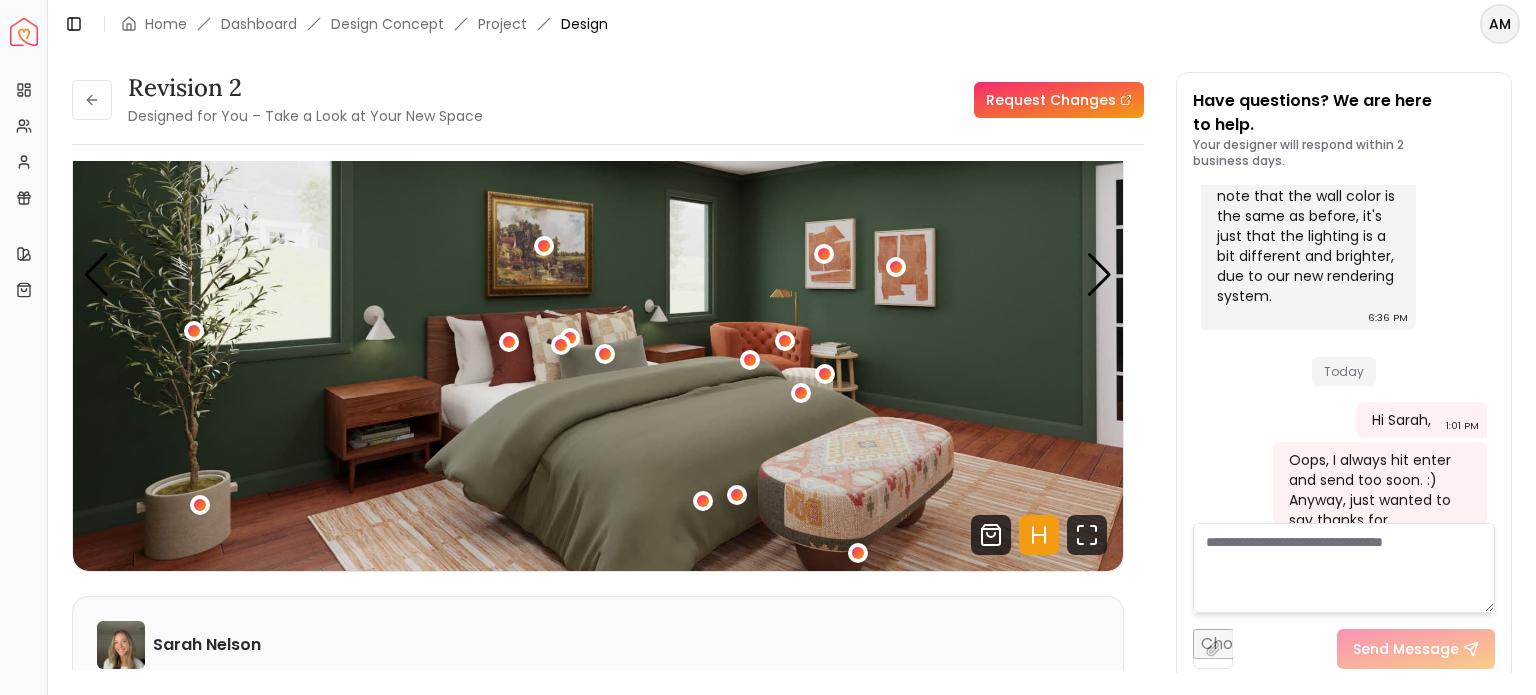 drag, startPoint x: 1490, startPoint y: 486, endPoint x: 1489, endPoint y: 537, distance: 51.009804 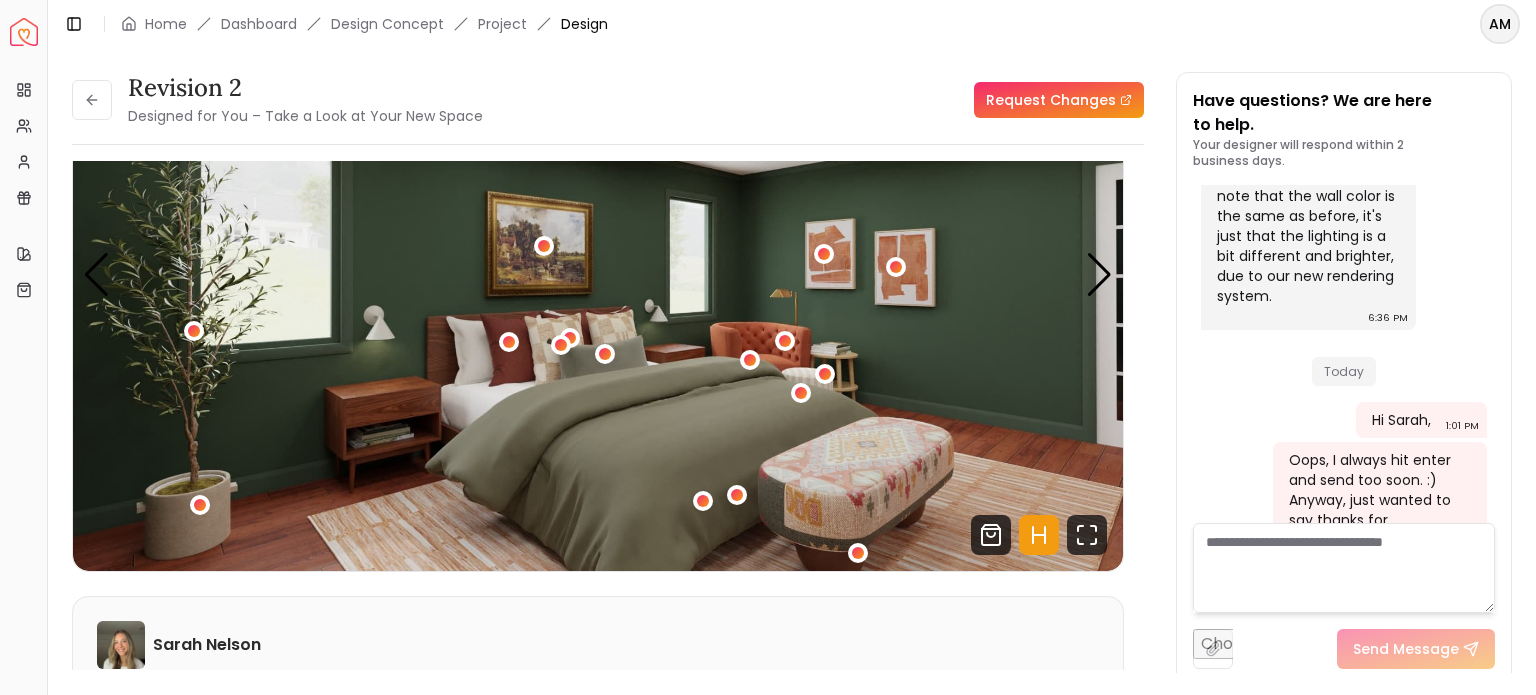 click at bounding box center (1490, 548) 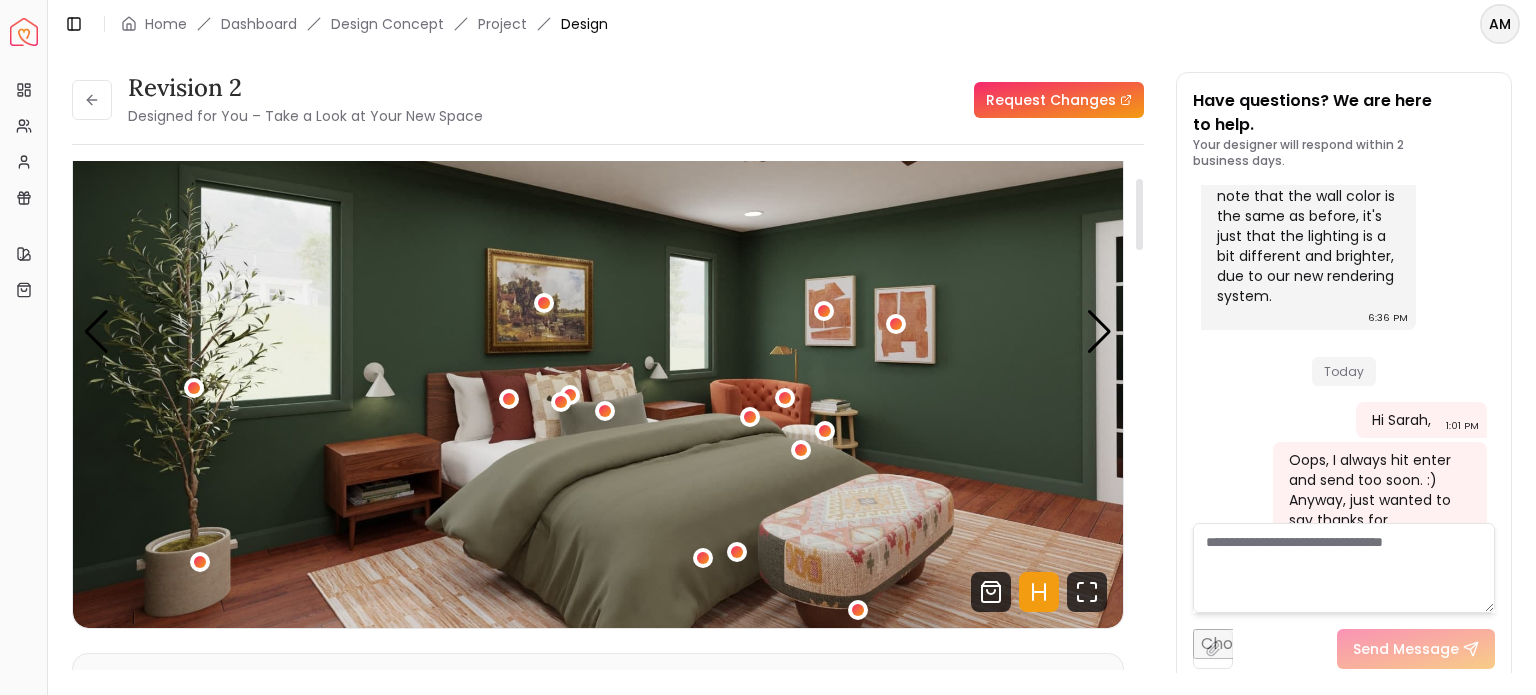 scroll, scrollTop: 116, scrollLeft: 0, axis: vertical 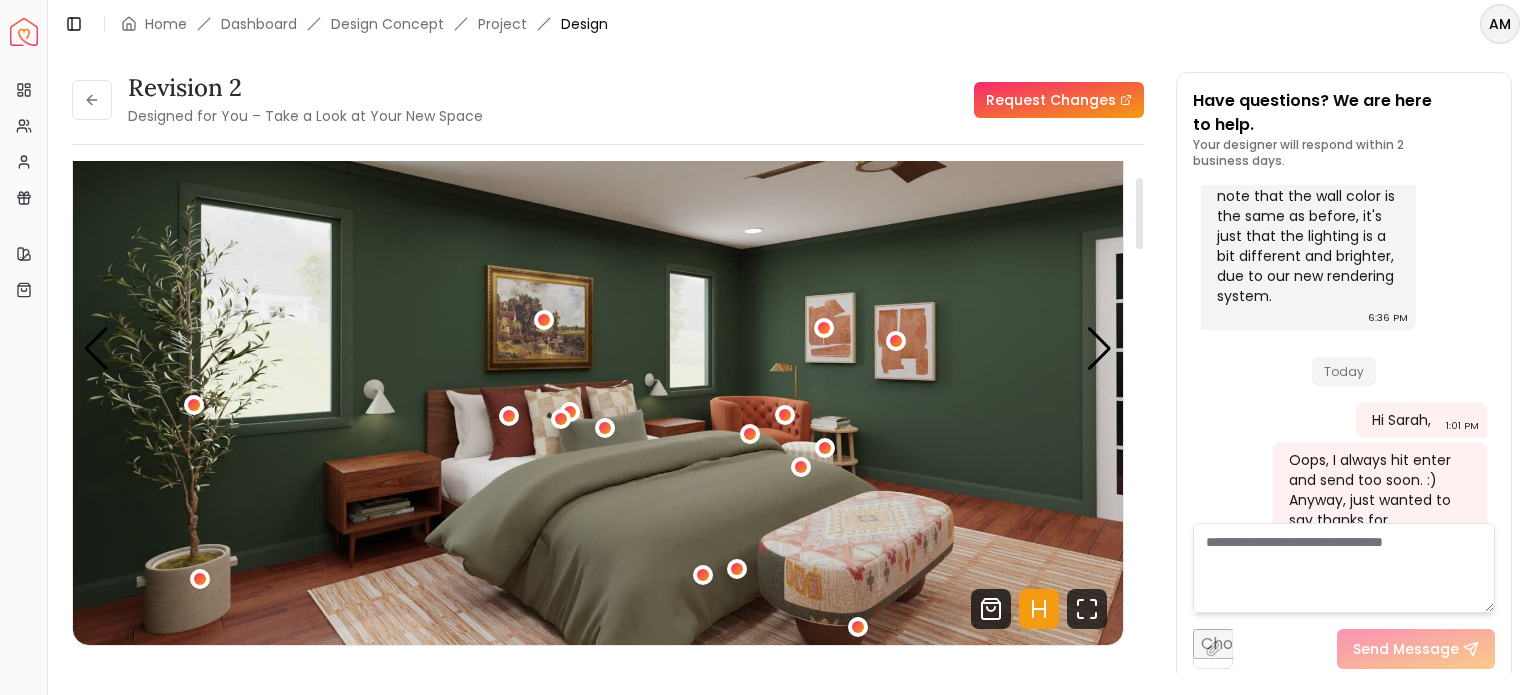 drag, startPoint x: 1138, startPoint y: 239, endPoint x: 1154, endPoint y: 228, distance: 19.416489 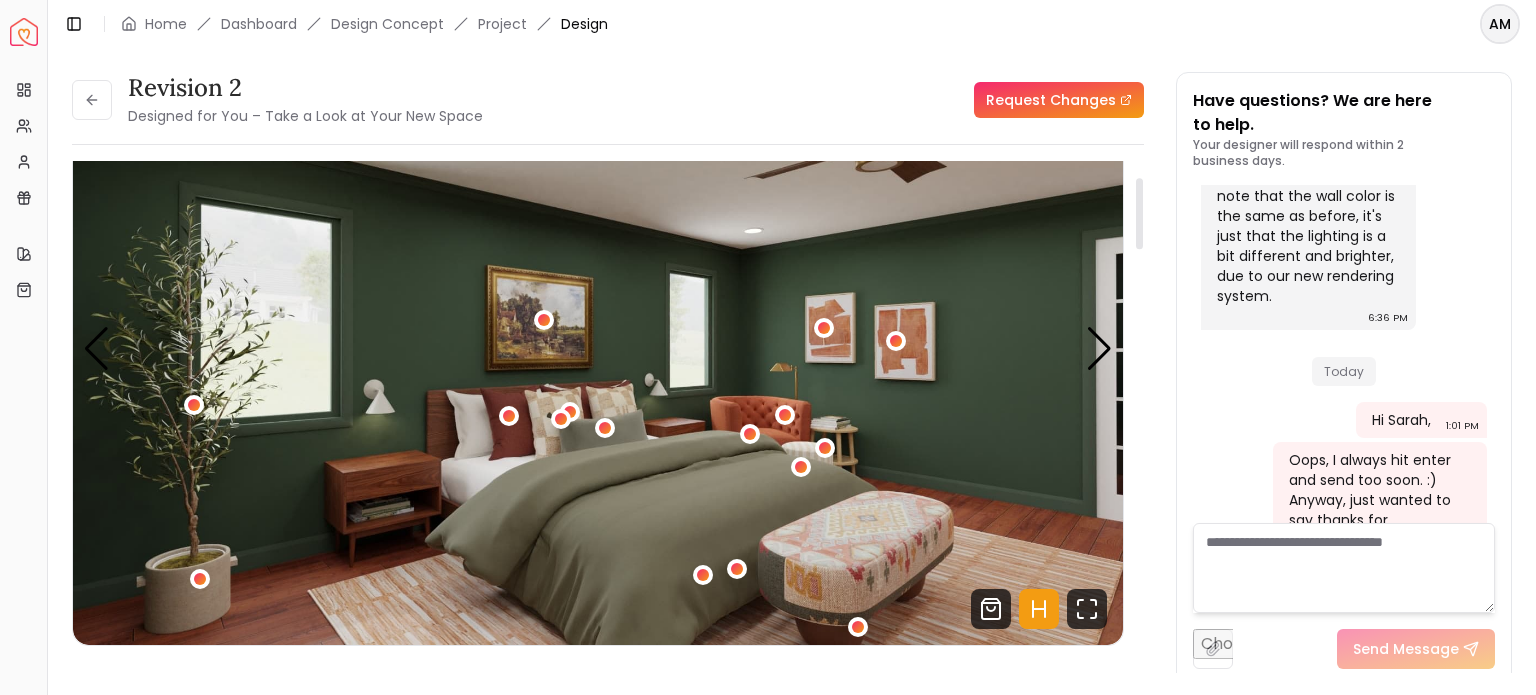 click at bounding box center (1139, 213) 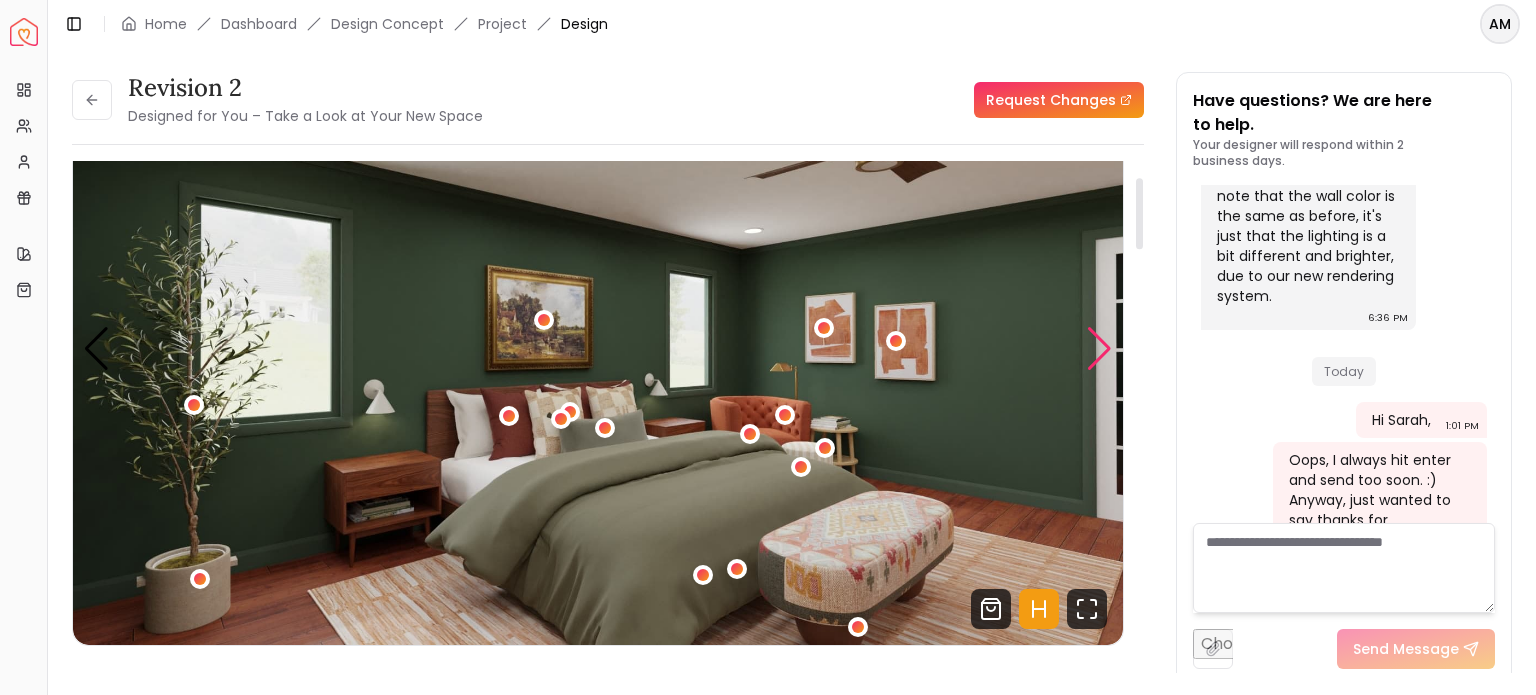 click at bounding box center (1099, 349) 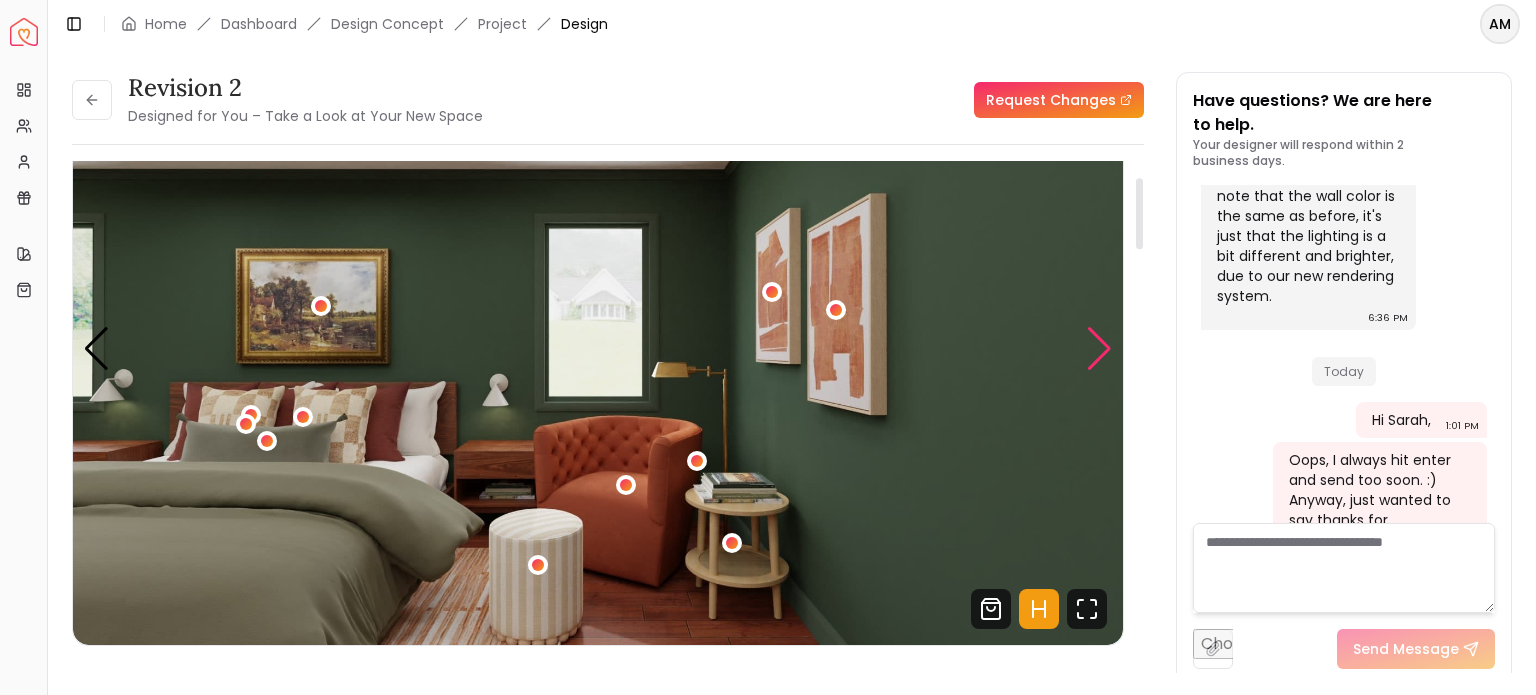 click at bounding box center (1099, 349) 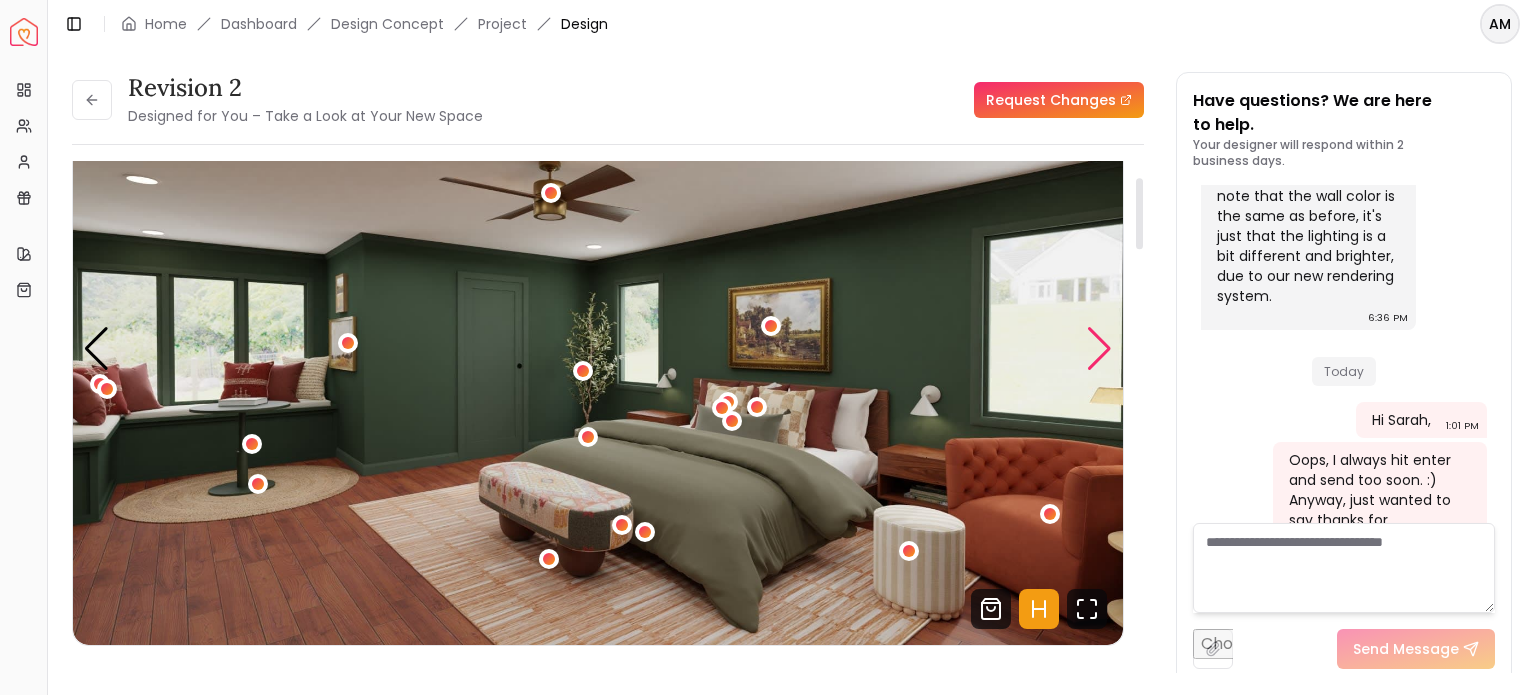 click at bounding box center (1099, 349) 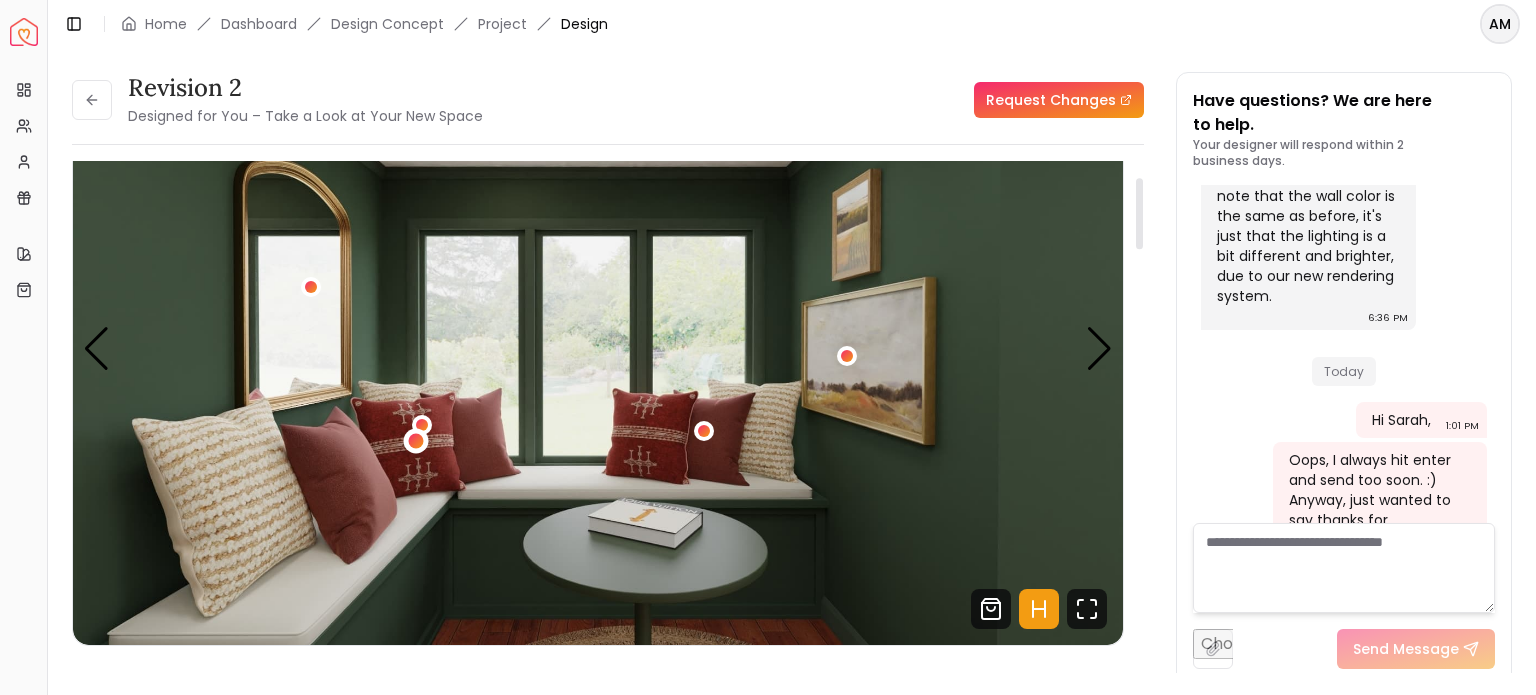 click at bounding box center [415, 441] 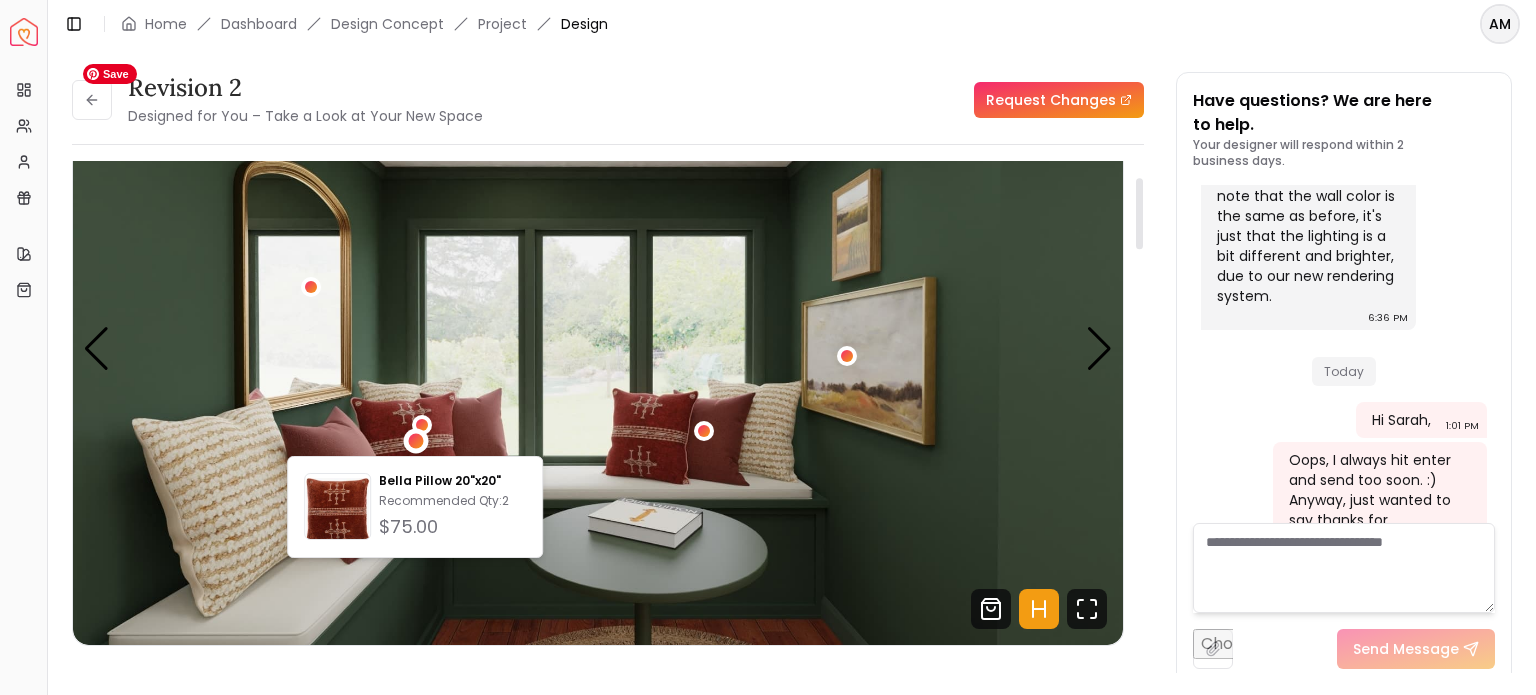 click at bounding box center (598, 349) 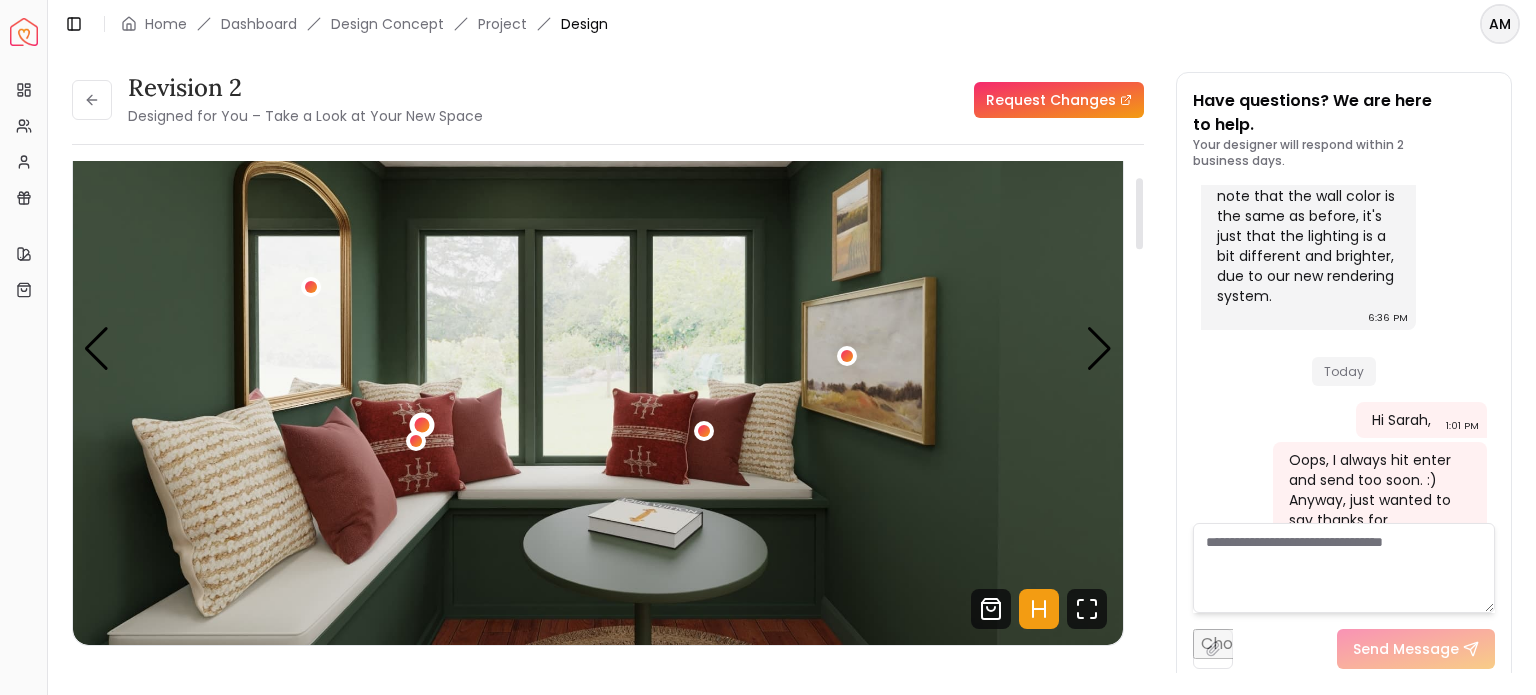click at bounding box center [421, 424] 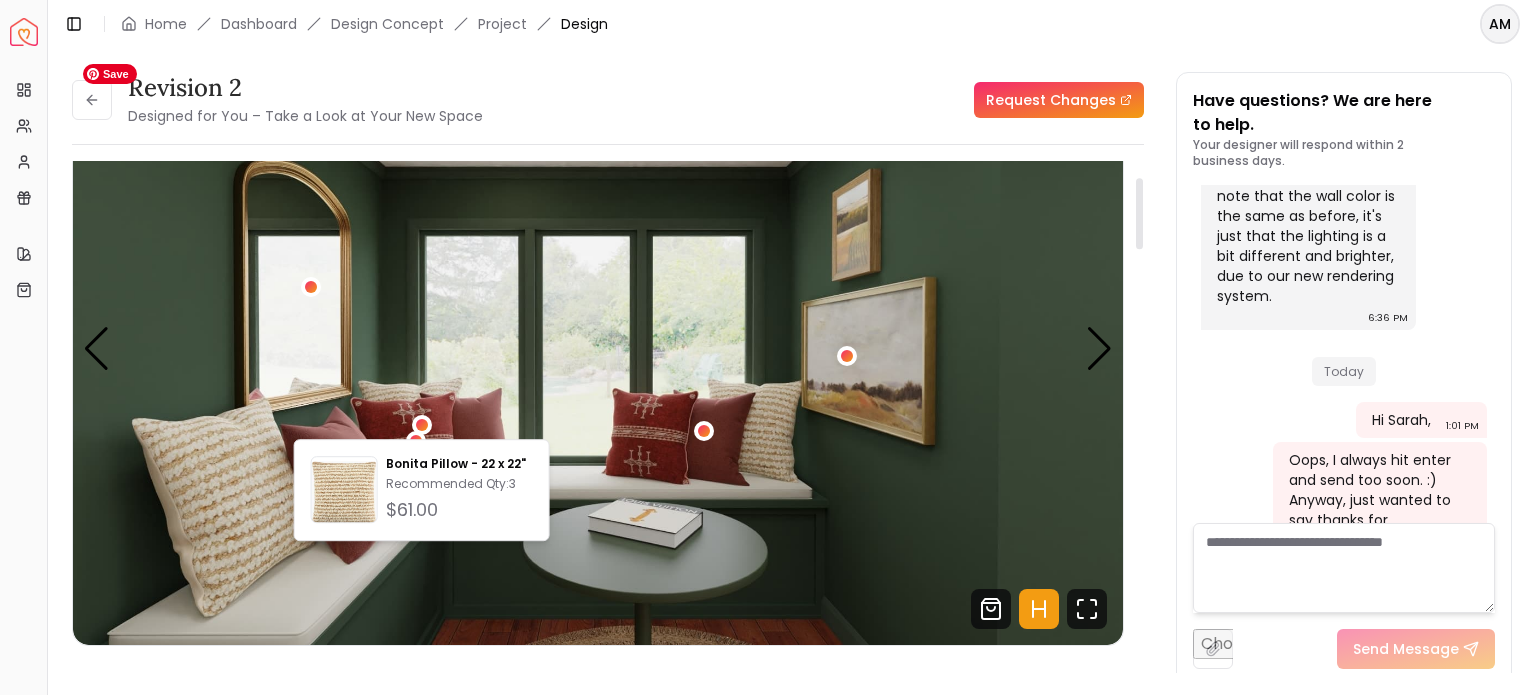 click at bounding box center (598, 349) 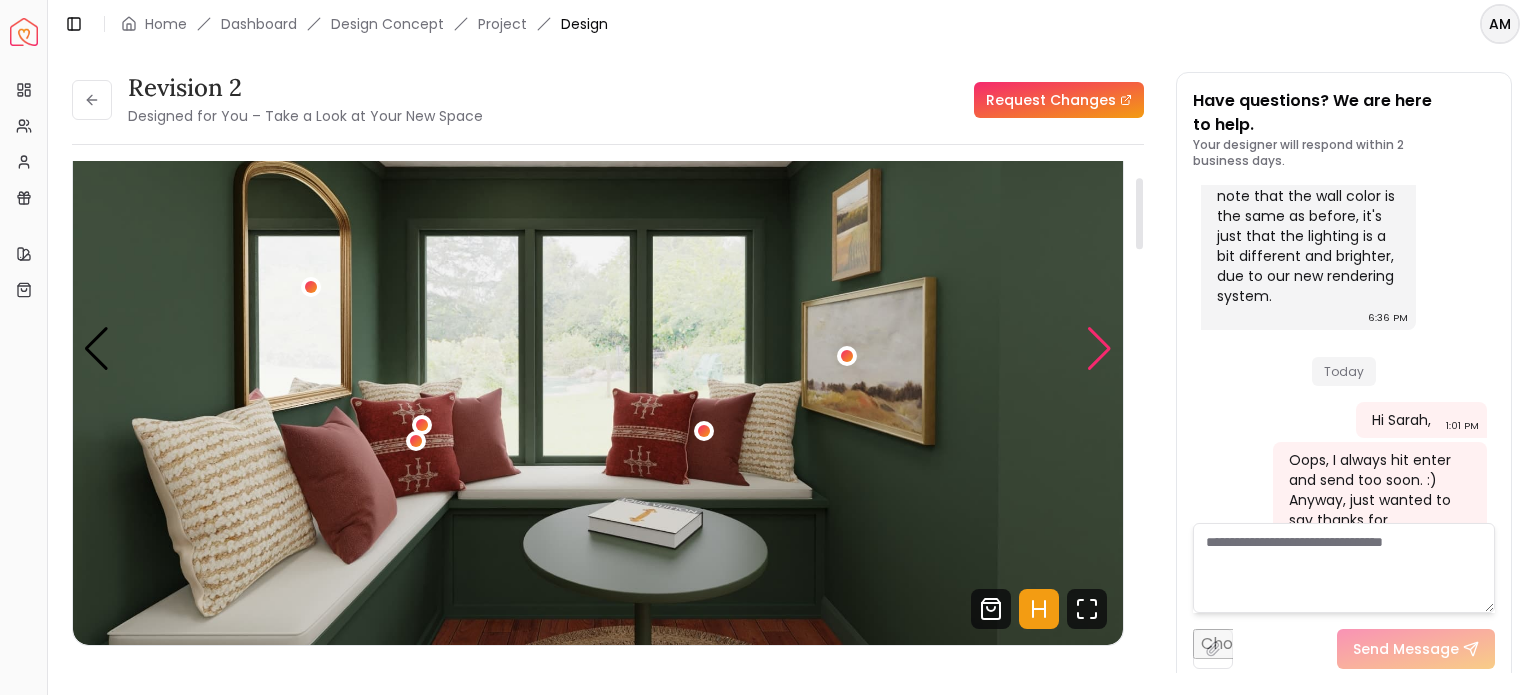 click at bounding box center (1099, 349) 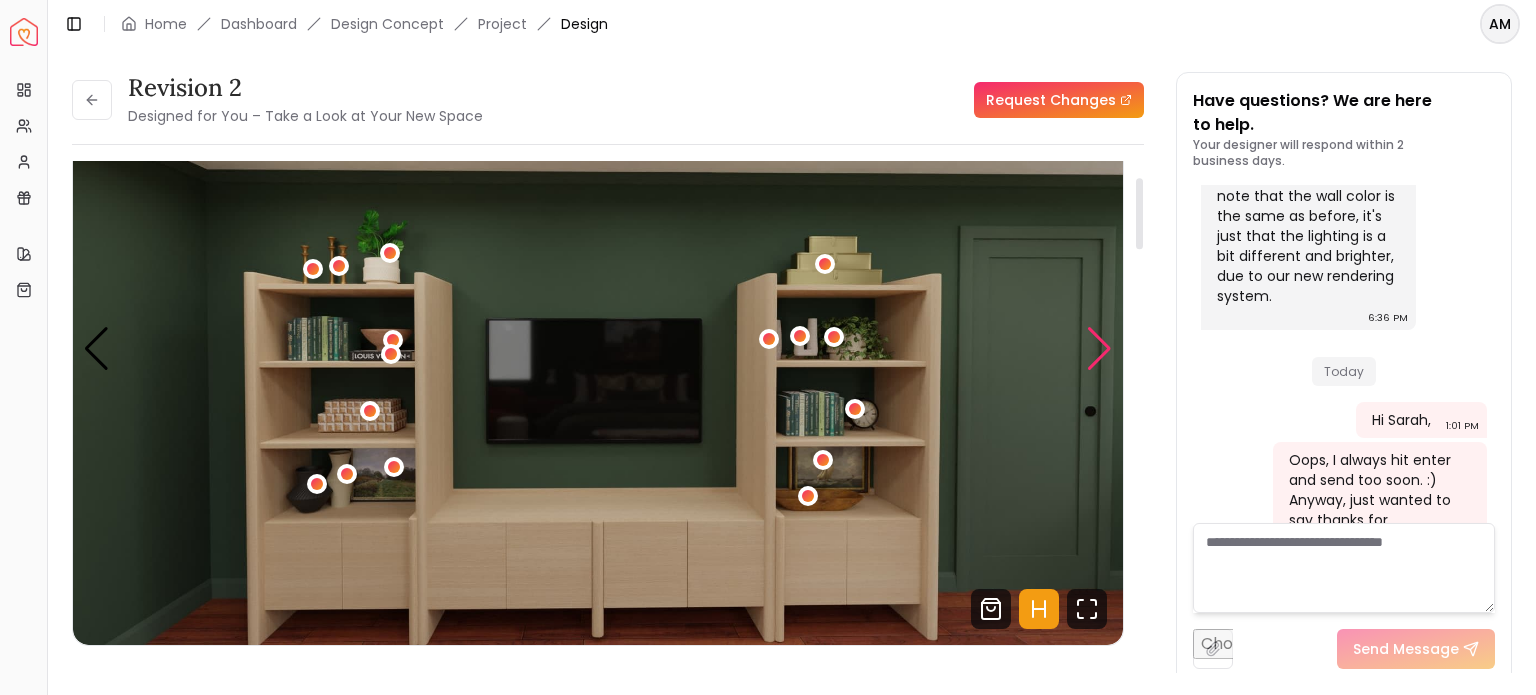 click at bounding box center [1099, 349] 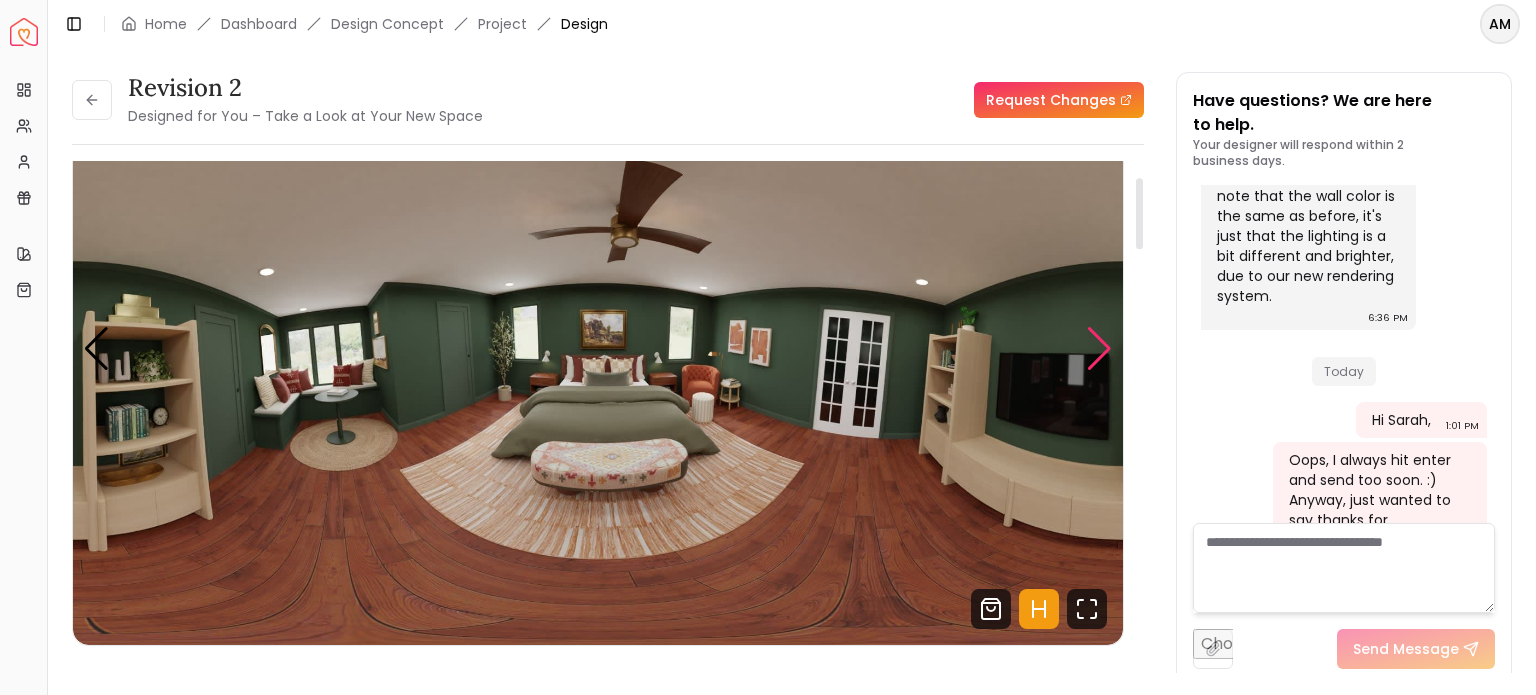 click at bounding box center (1099, 349) 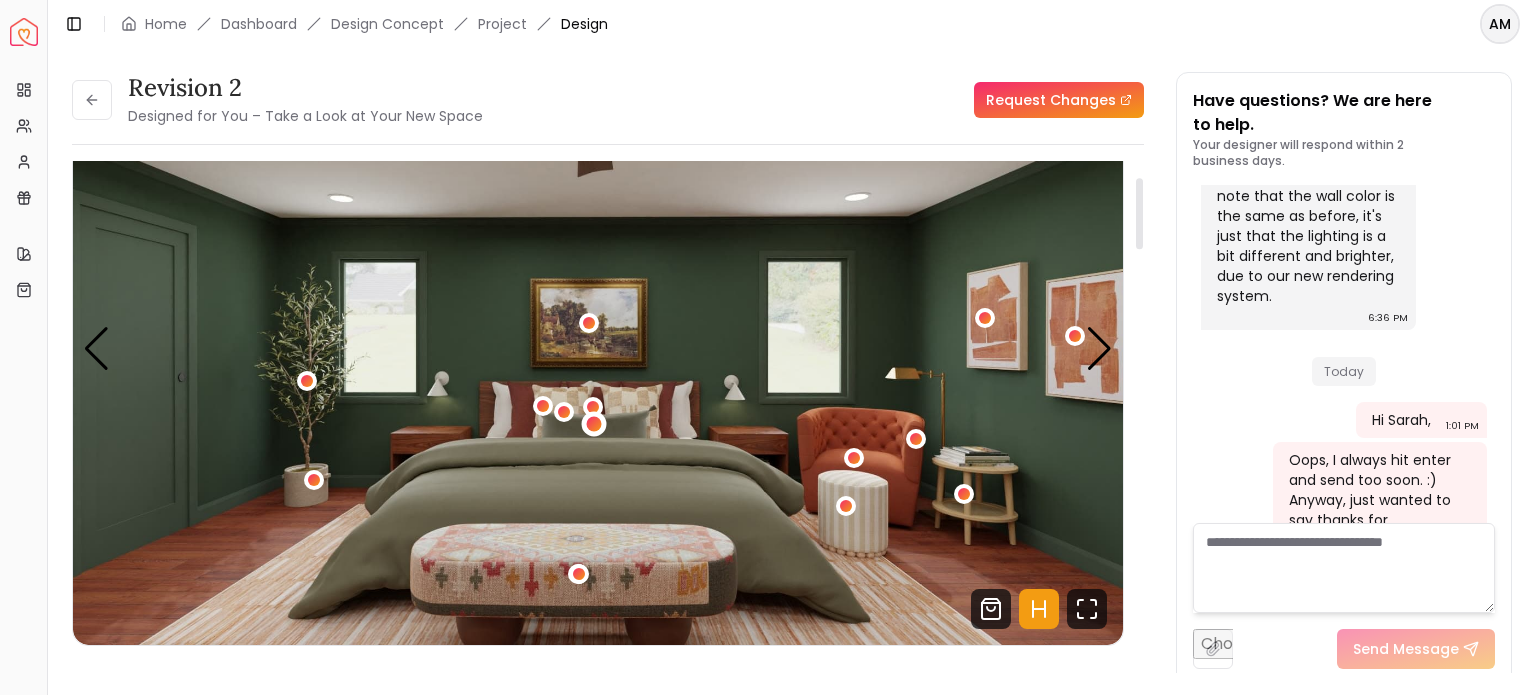 click at bounding box center [594, 424] 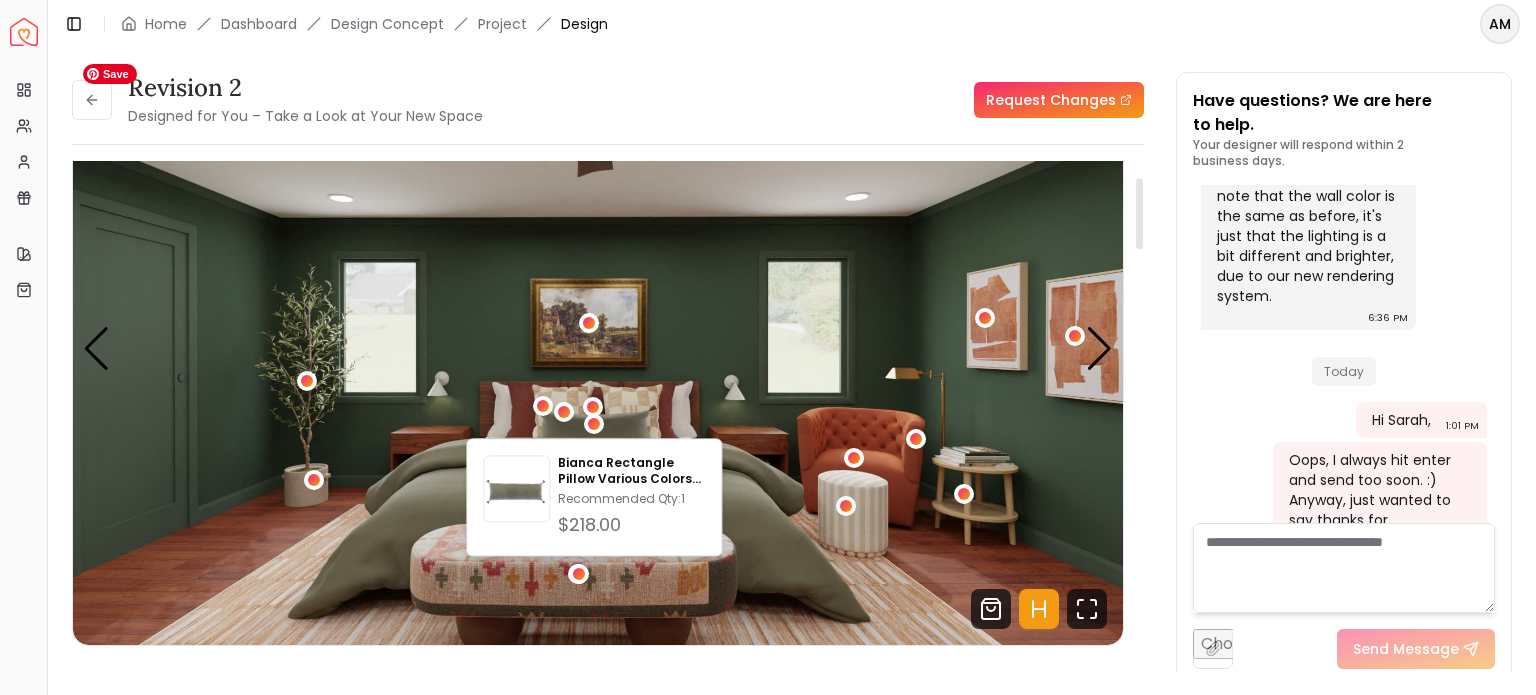 click at bounding box center (598, 349) 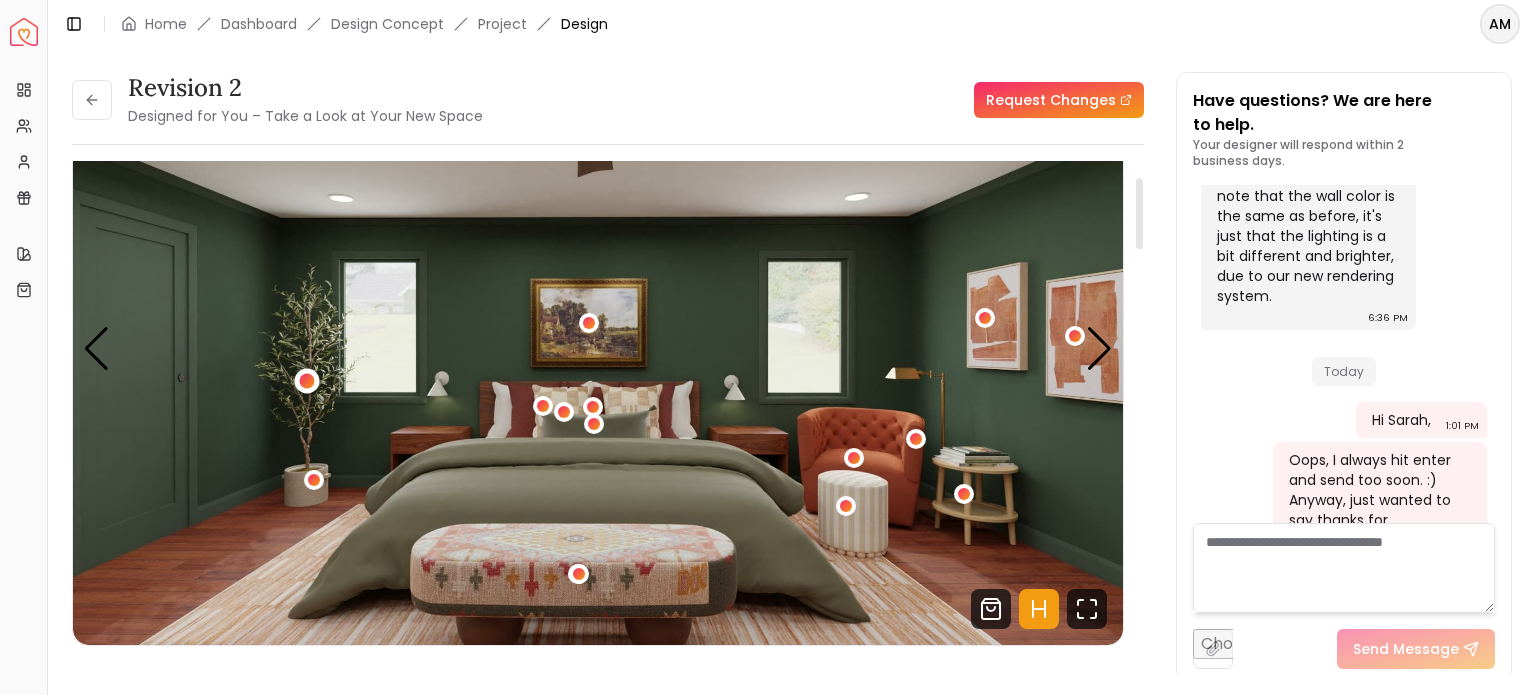 click at bounding box center [306, 381] 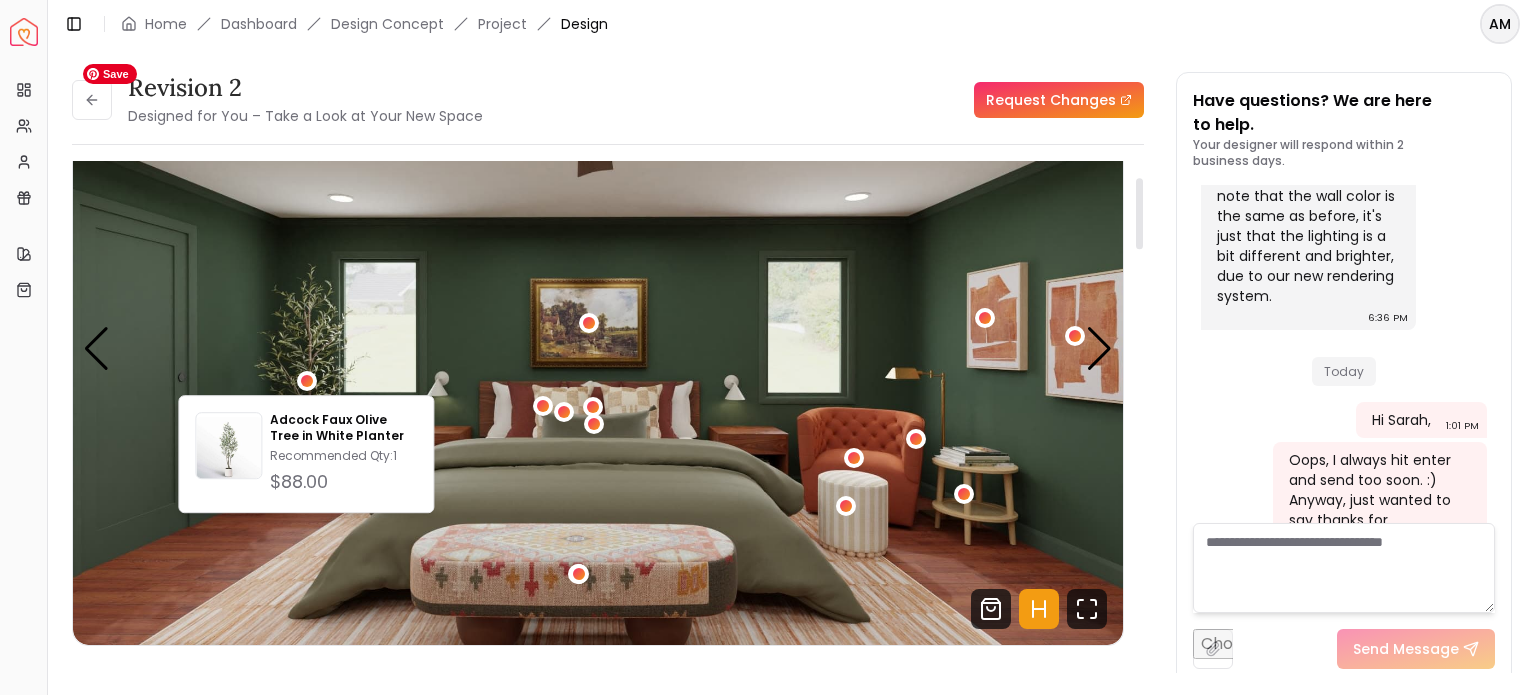click at bounding box center (598, 349) 